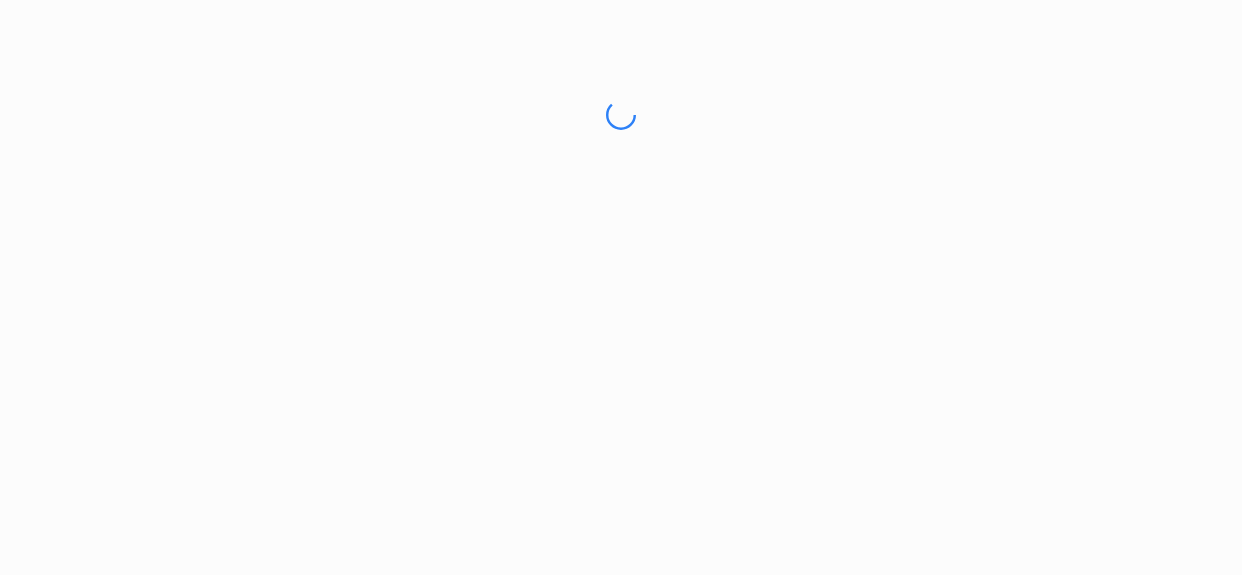 scroll, scrollTop: 0, scrollLeft: 0, axis: both 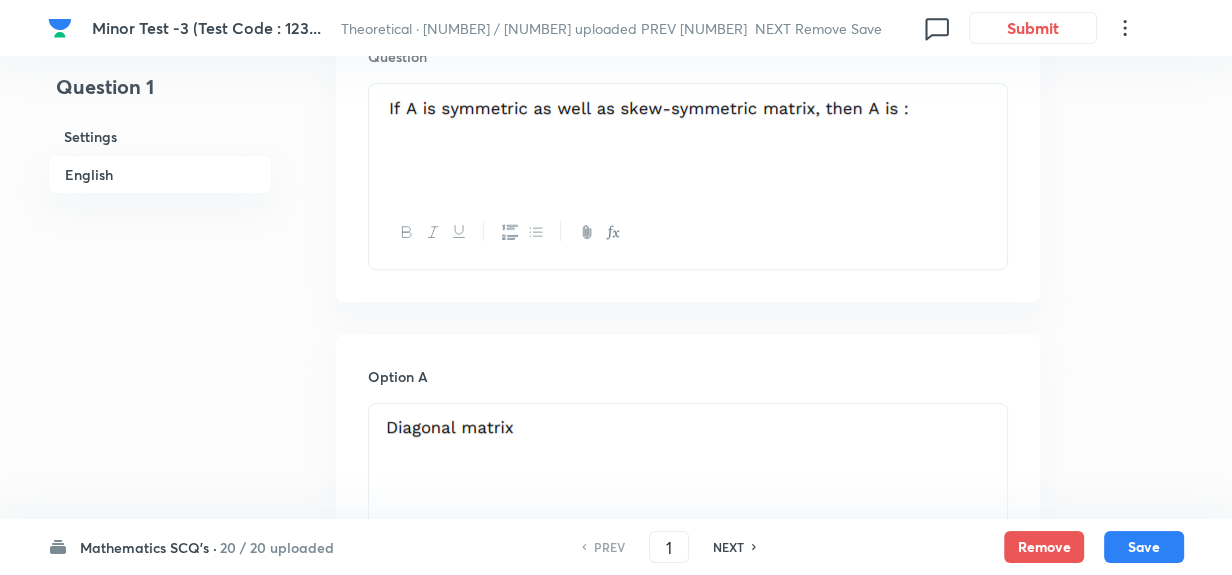 click on "NEXT" at bounding box center (728, 547) 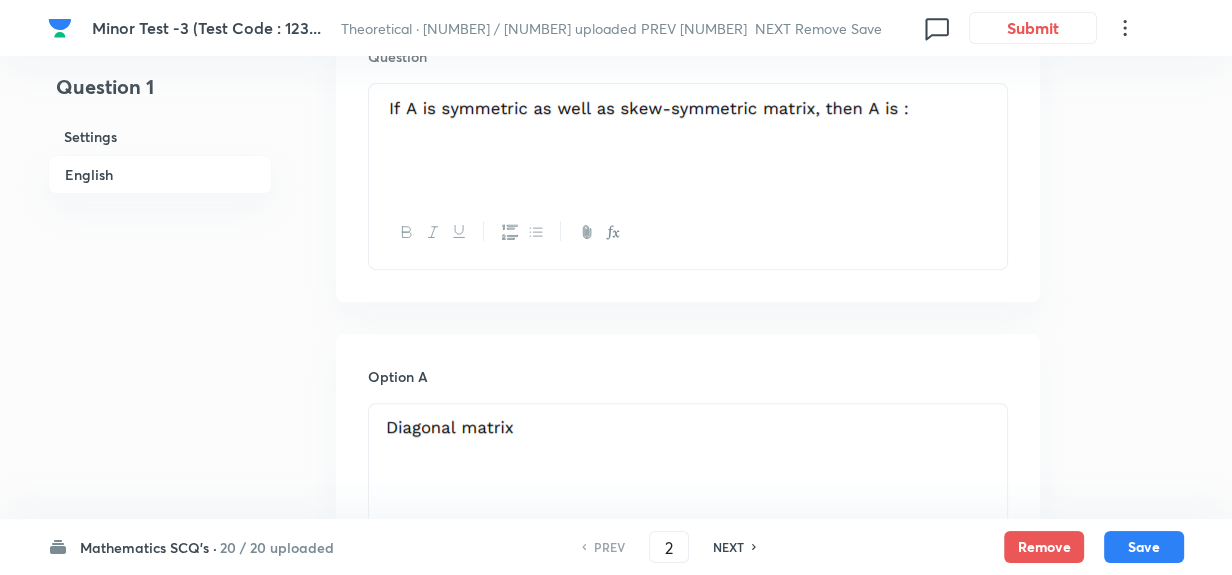checkbox on "false" 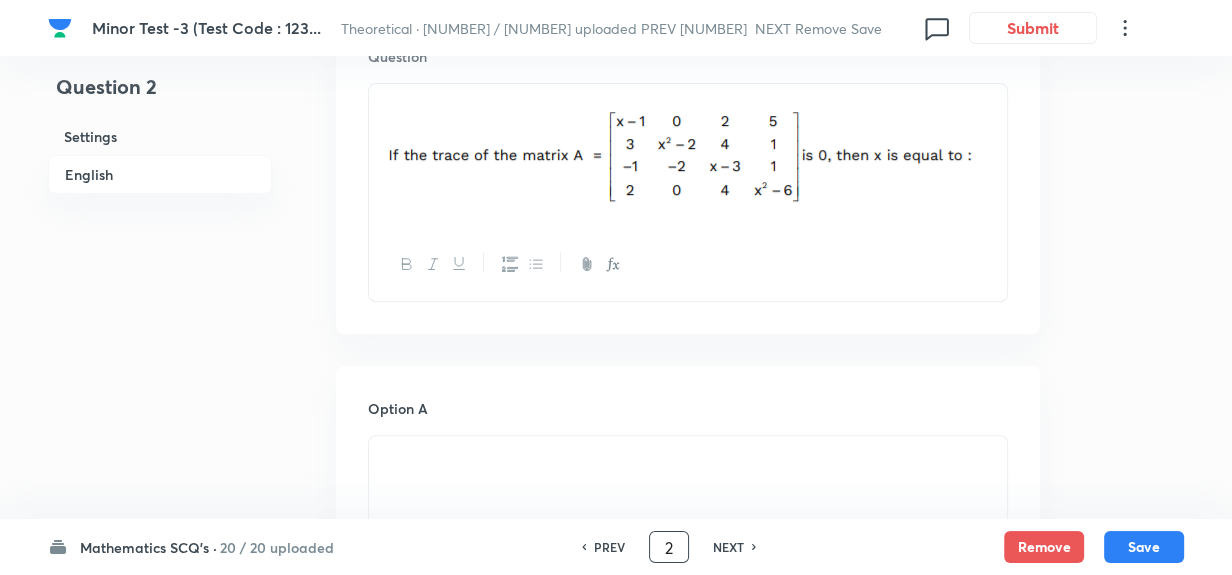 drag, startPoint x: 669, startPoint y: 544, endPoint x: 686, endPoint y: 546, distance: 17.117243 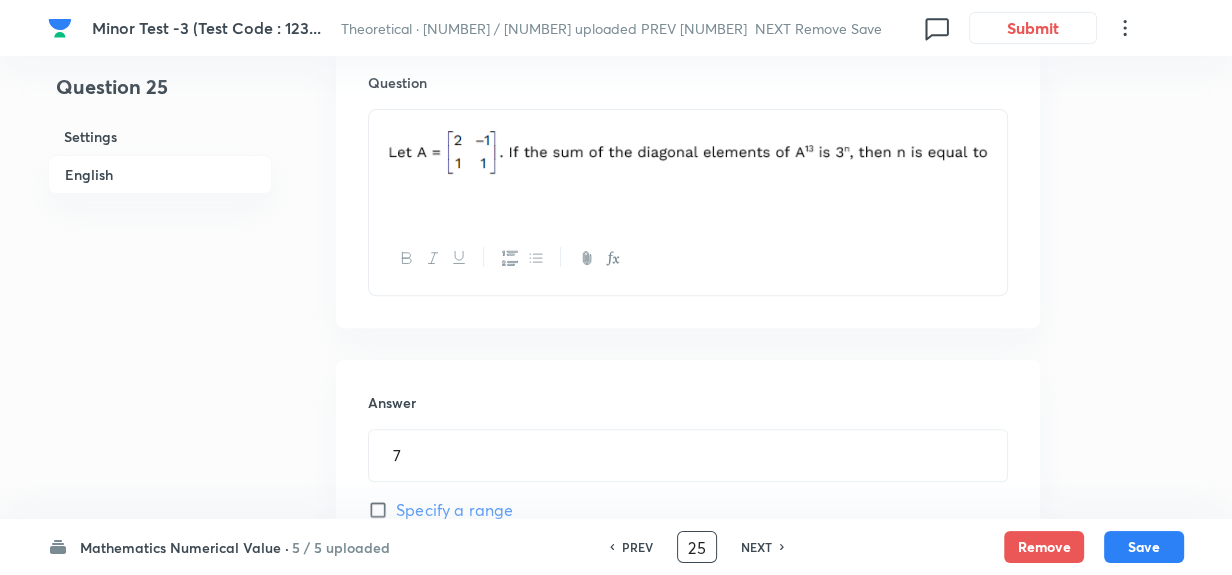 click on "NEXT" at bounding box center (756, 547) 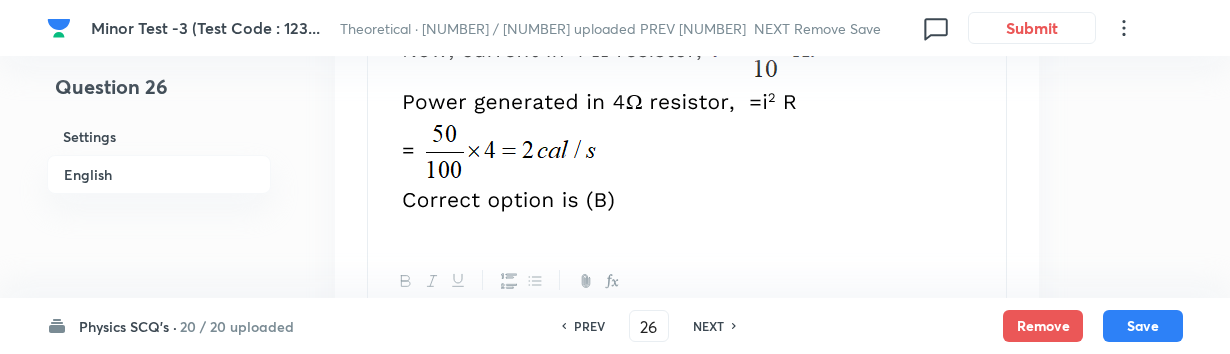 scroll, scrollTop: 2636, scrollLeft: 0, axis: vertical 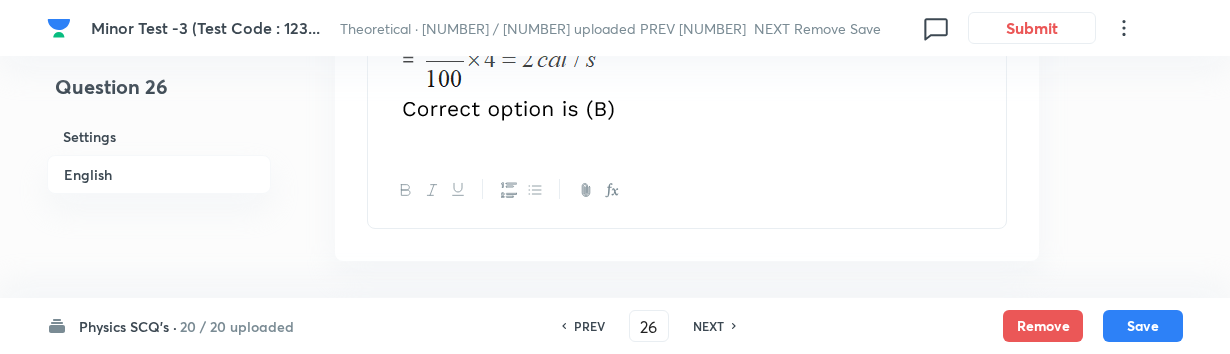 click 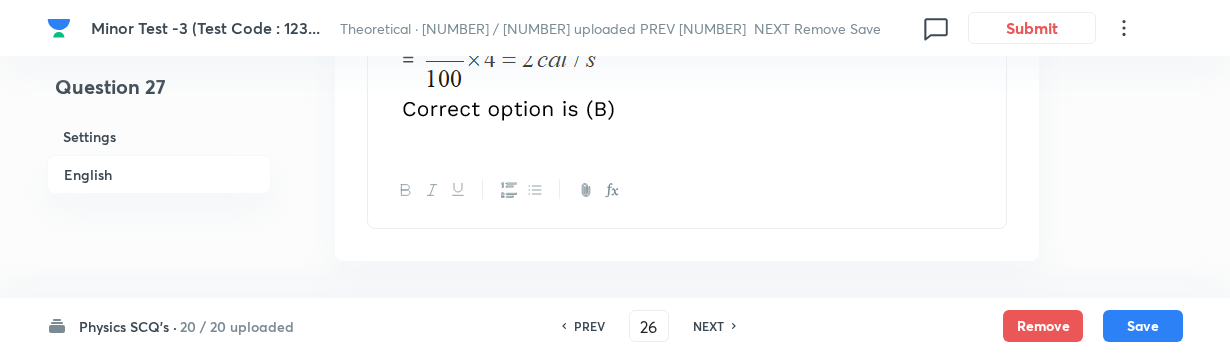 type on "27" 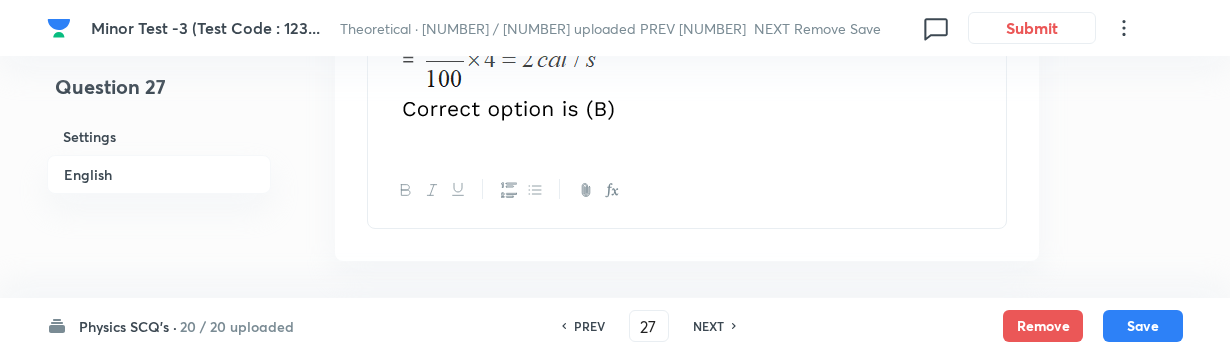 checkbox on "true" 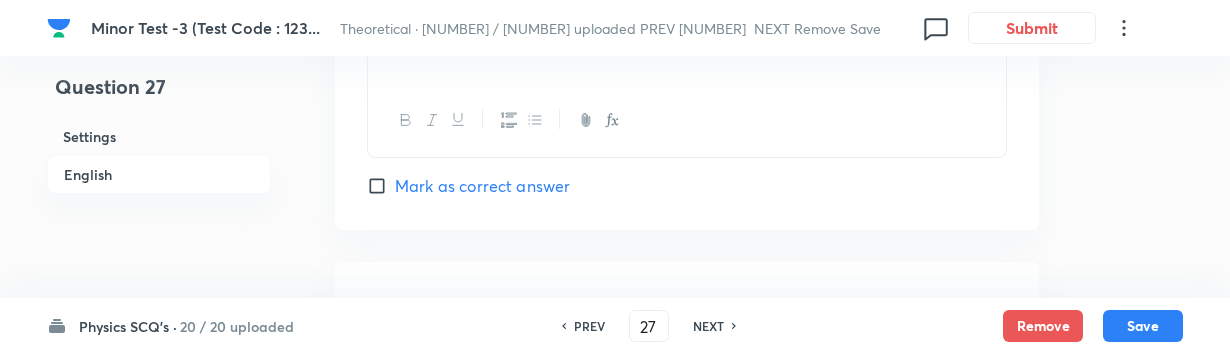 scroll, scrollTop: 2381, scrollLeft: 0, axis: vertical 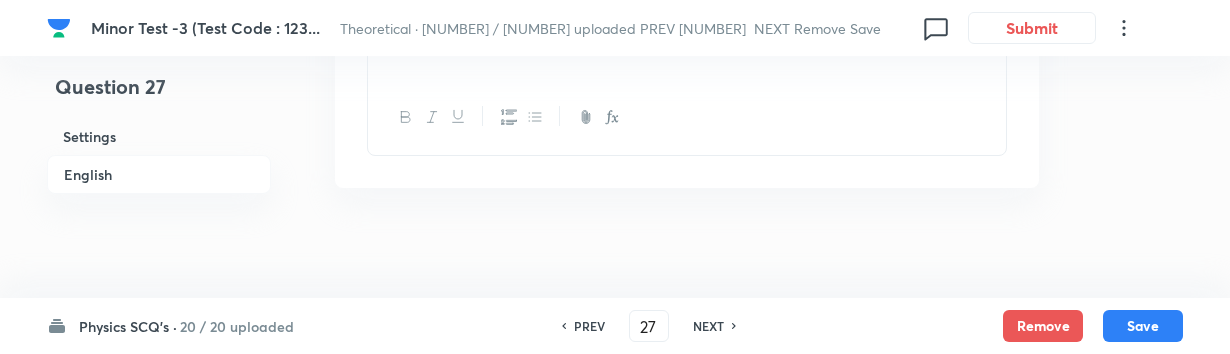 click on "NEXT" at bounding box center (708, 326) 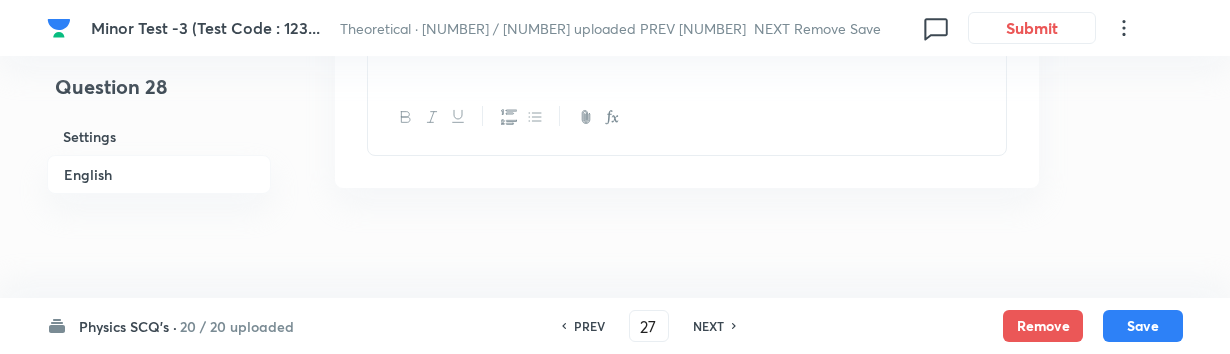 type on "28" 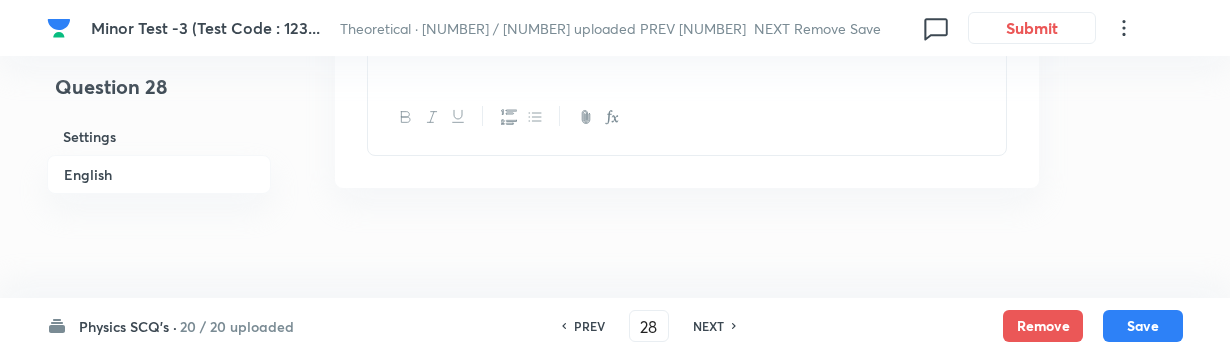checkbox on "true" 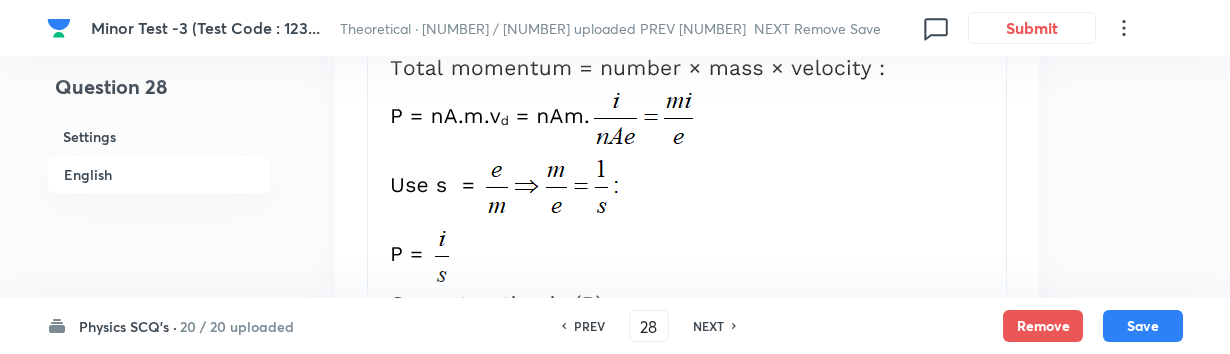 scroll, scrollTop: 2640, scrollLeft: 0, axis: vertical 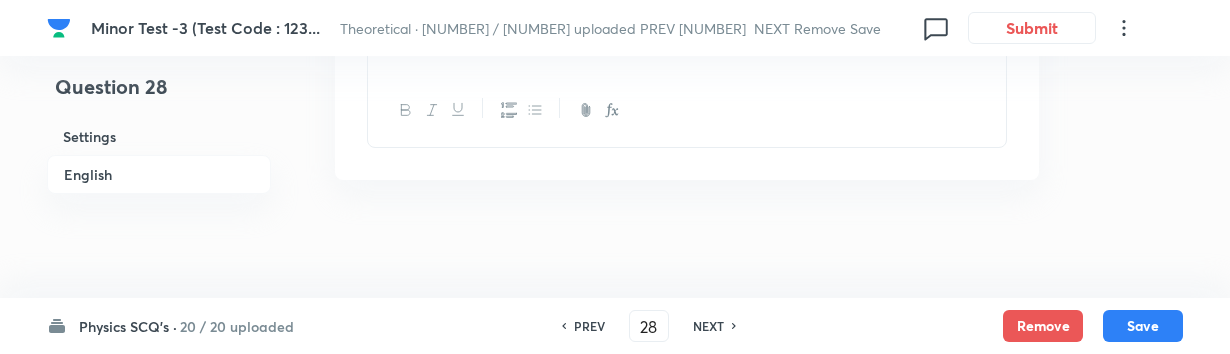 click on "NEXT" at bounding box center (711, 326) 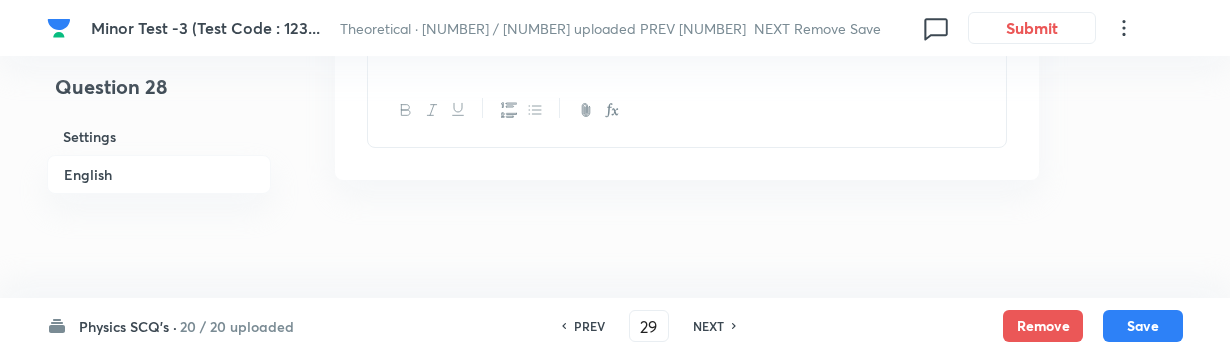 checkbox on "true" 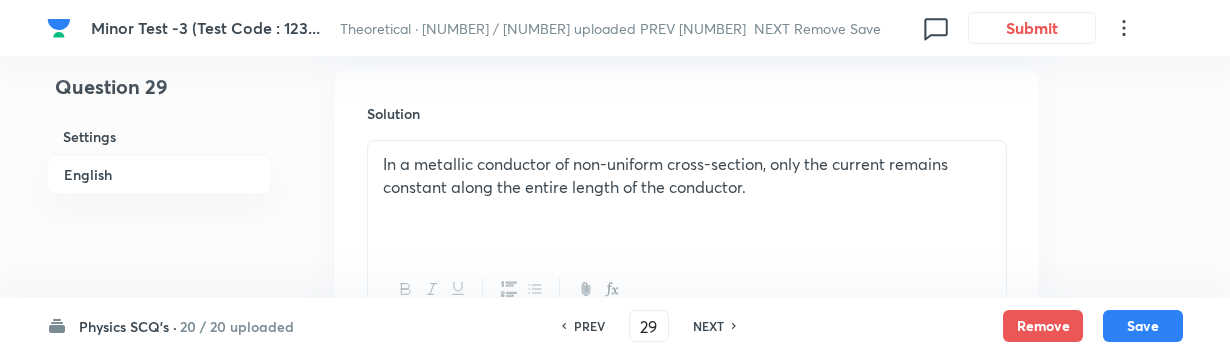 scroll, scrollTop: 2200, scrollLeft: 0, axis: vertical 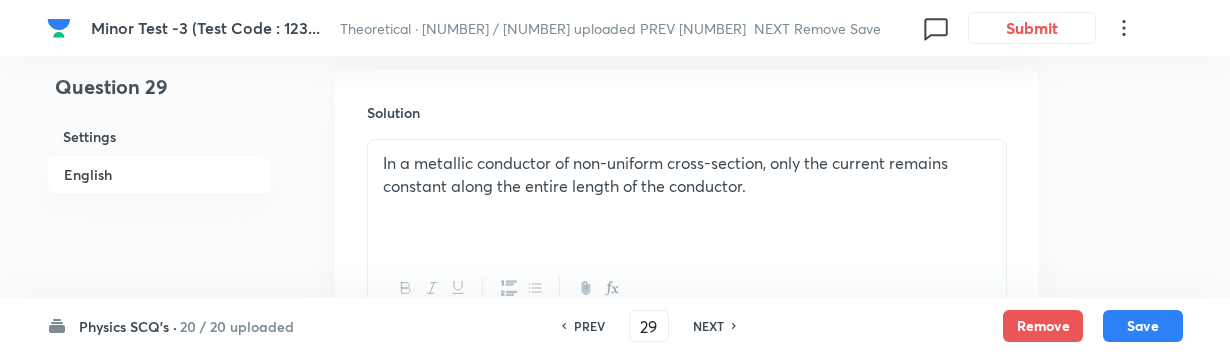 click on "PREV 29 ​ NEXT" at bounding box center [649, 326] 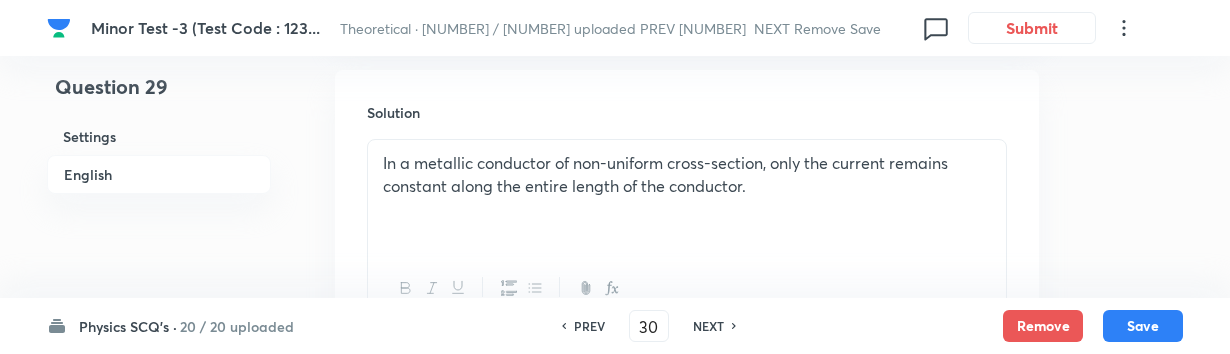 checkbox on "true" 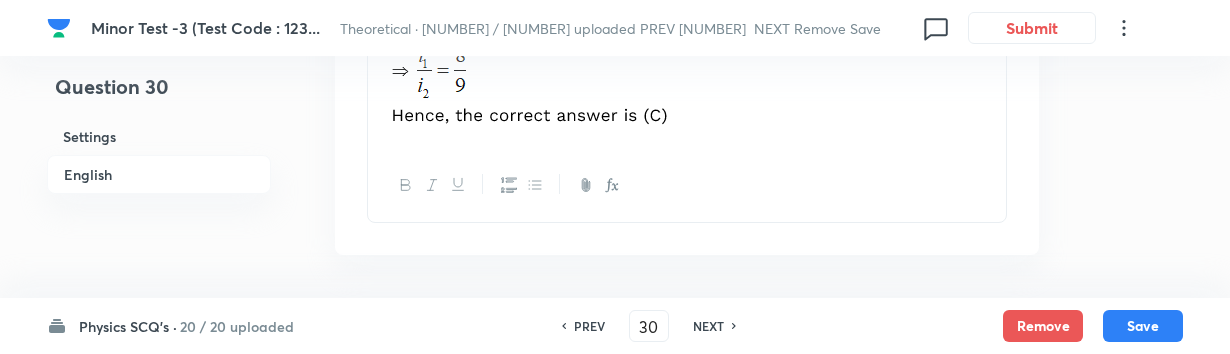 scroll, scrollTop: 2745, scrollLeft: 0, axis: vertical 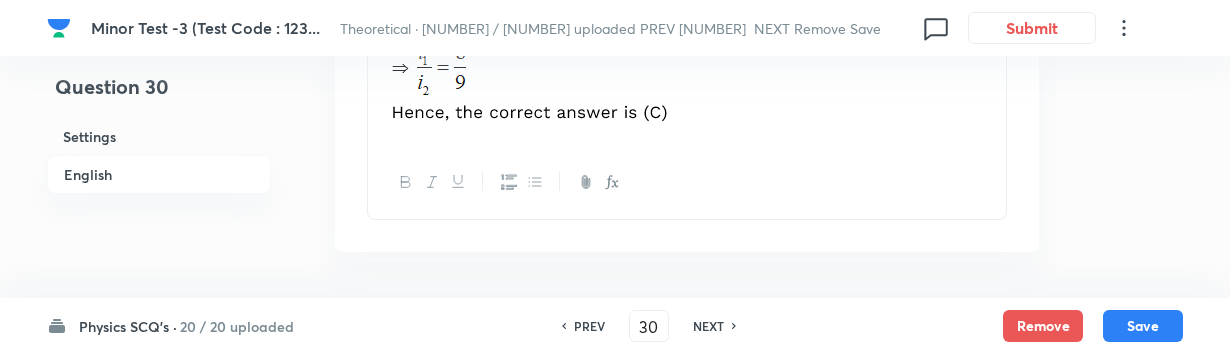 click on "Physics SCQ's ·
[NUMBER] / [NUMBER] uploaded
PREV [NUMBER] ​ NEXT Remove Save" at bounding box center [615, 326] 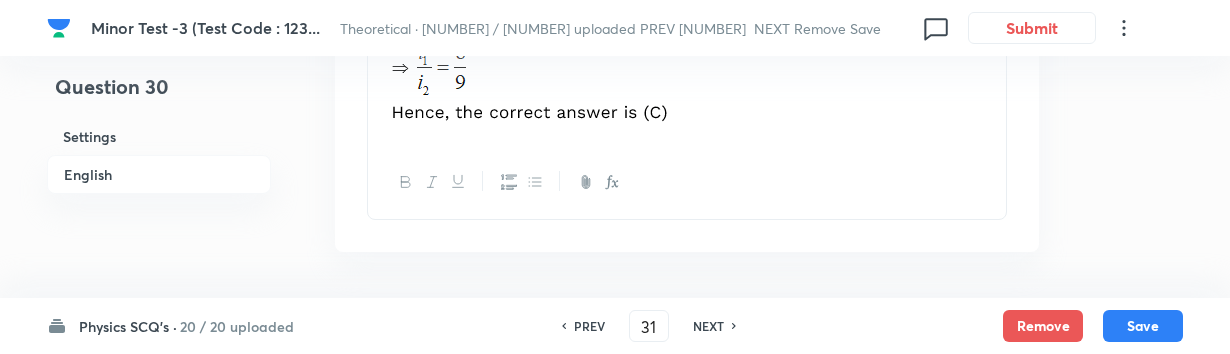 checkbox on "true" 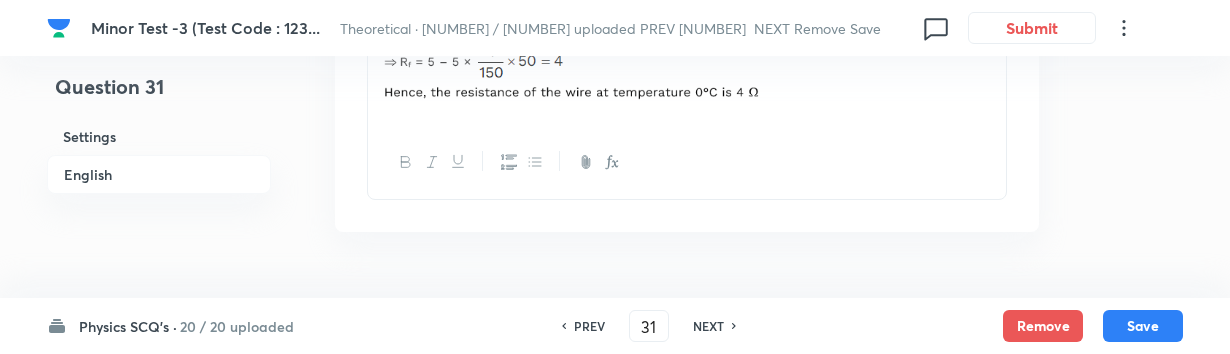 scroll, scrollTop: 2718, scrollLeft: 0, axis: vertical 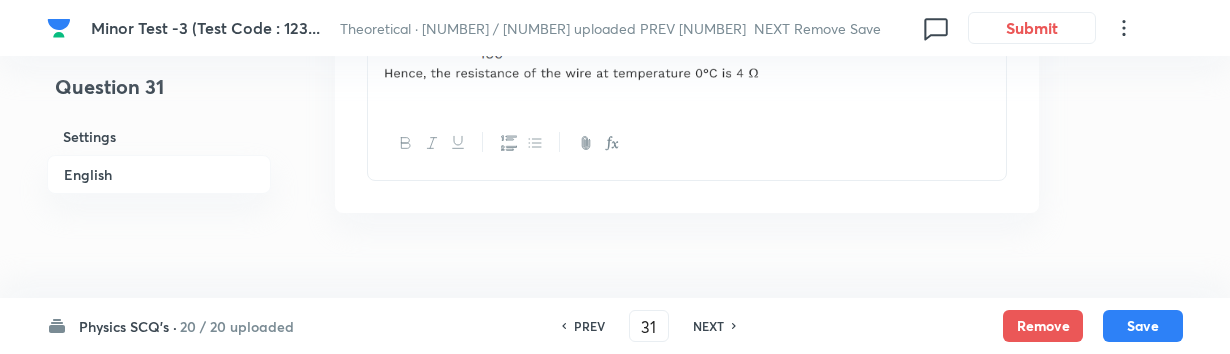 click on "NEXT" at bounding box center [708, 326] 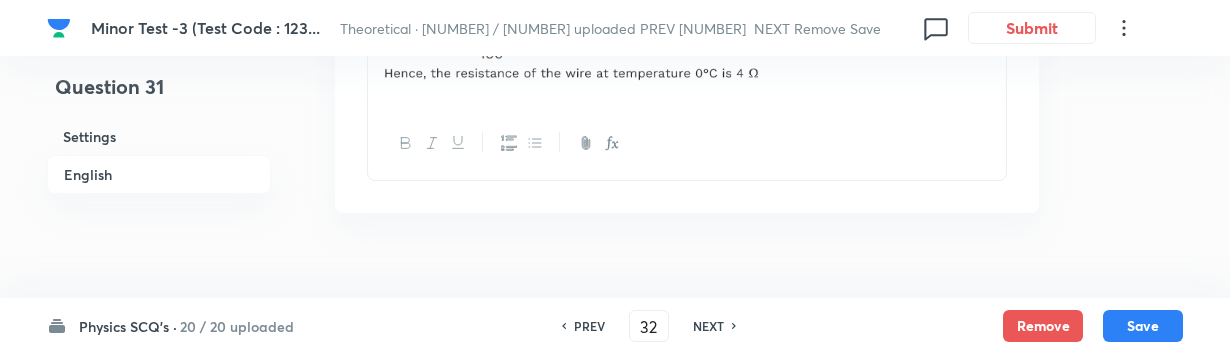 checkbox on "true" 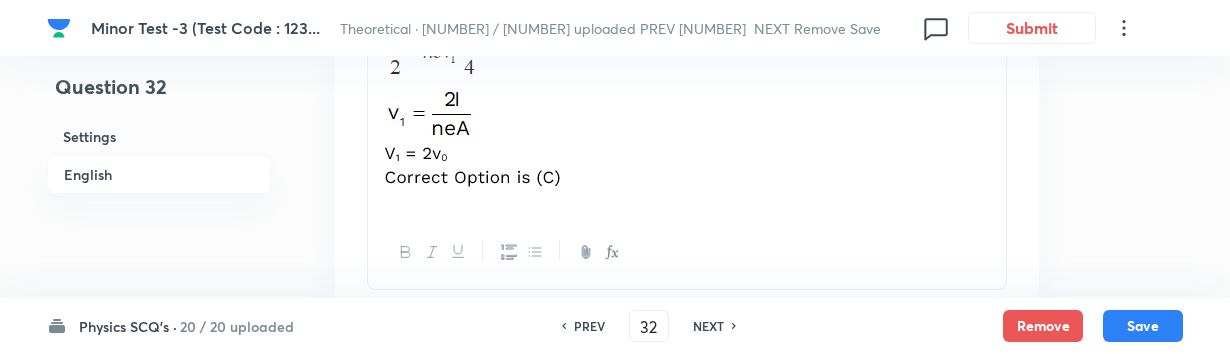 scroll, scrollTop: 2288, scrollLeft: 0, axis: vertical 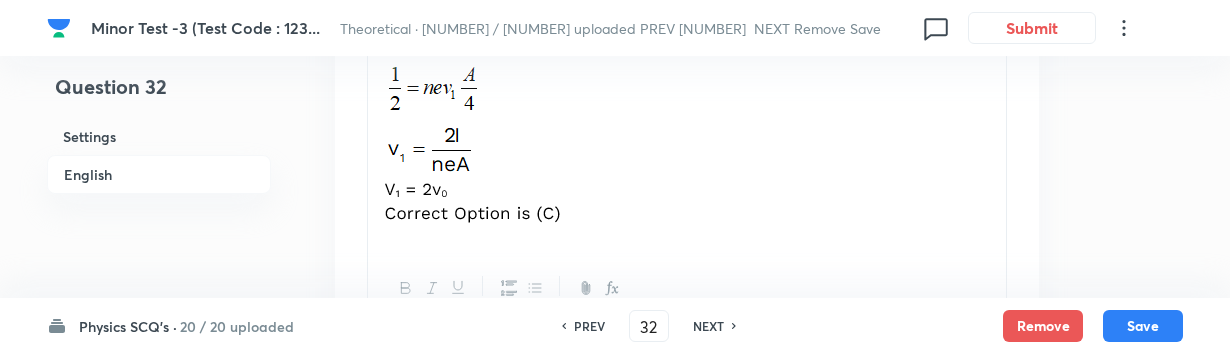 click on "NEXT" at bounding box center [708, 326] 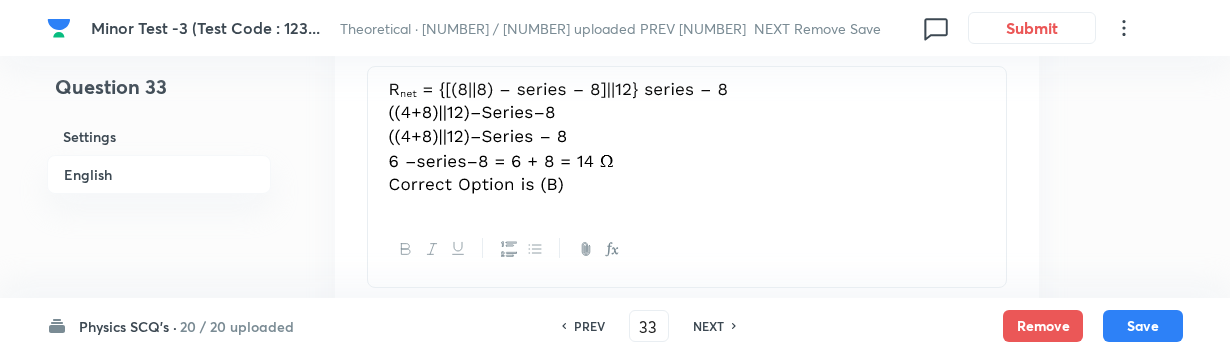 checkbox on "true" 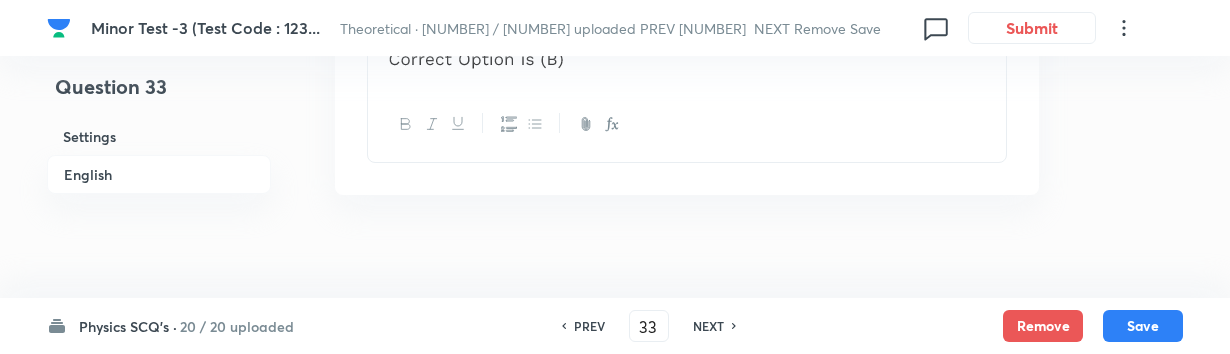 scroll, scrollTop: 2431, scrollLeft: 0, axis: vertical 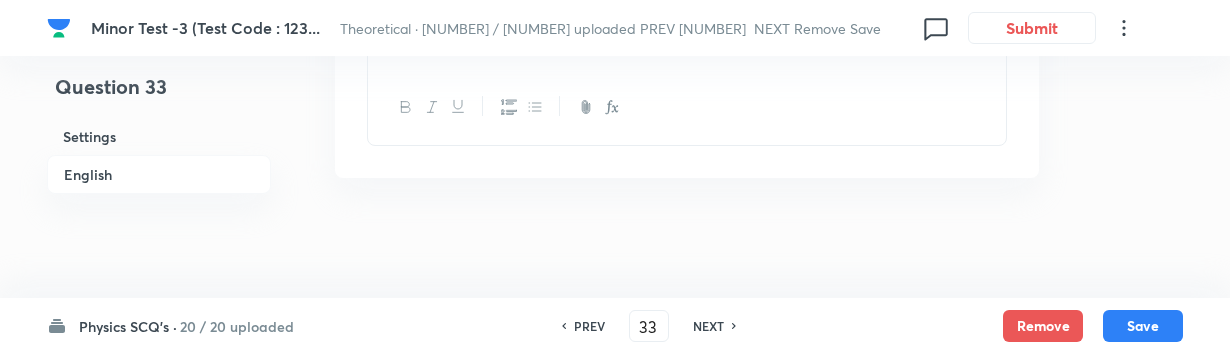 click on "PREV 33 ​ NEXT" at bounding box center [649, 326] 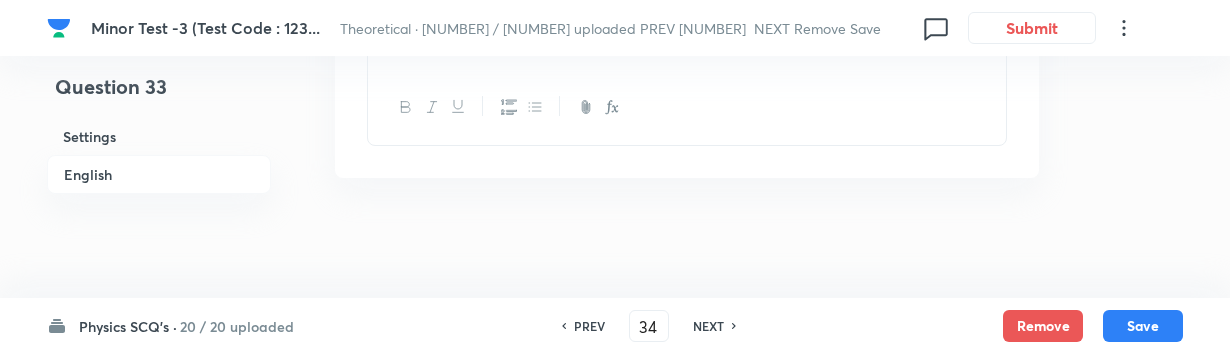 checkbox on "true" 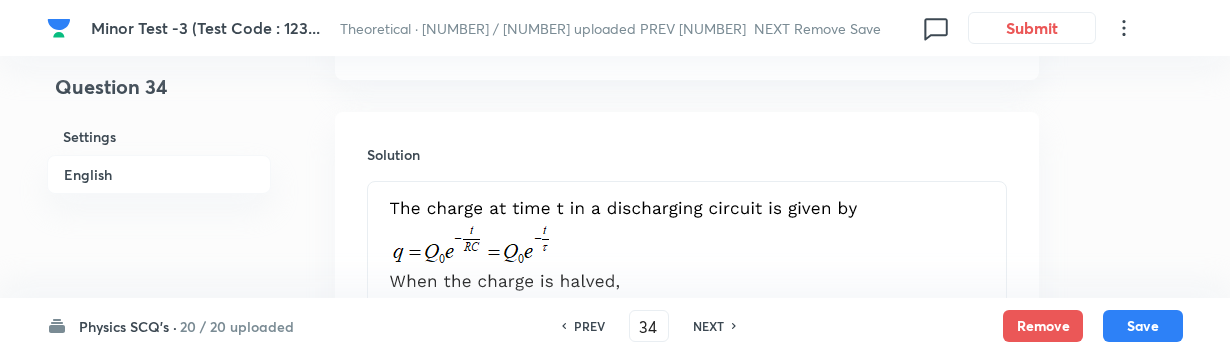scroll, scrollTop: 2159, scrollLeft: 0, axis: vertical 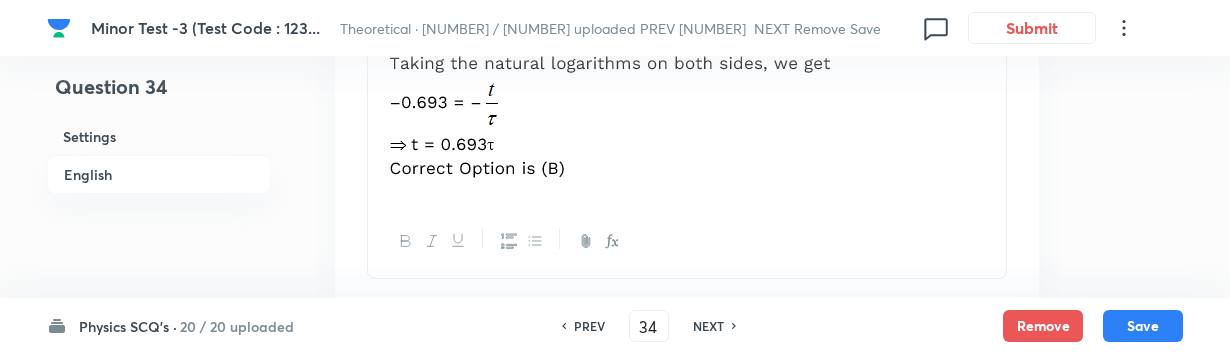 click on "NEXT" at bounding box center (708, 326) 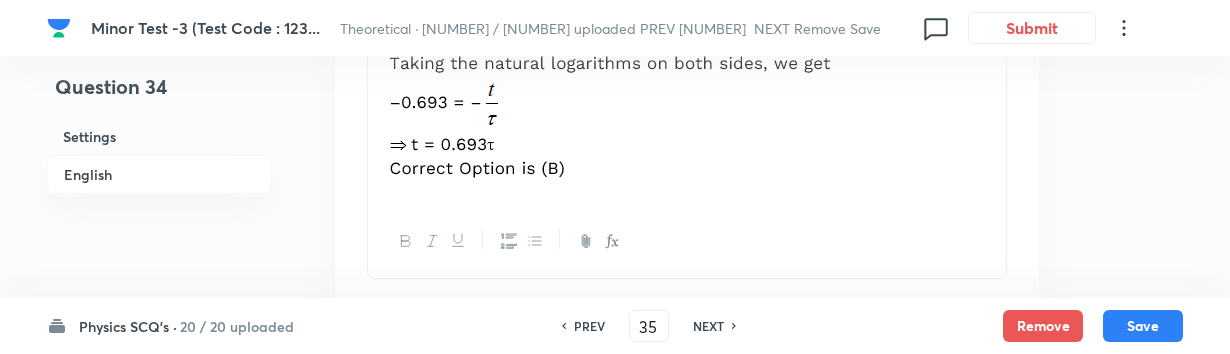 checkbox on "true" 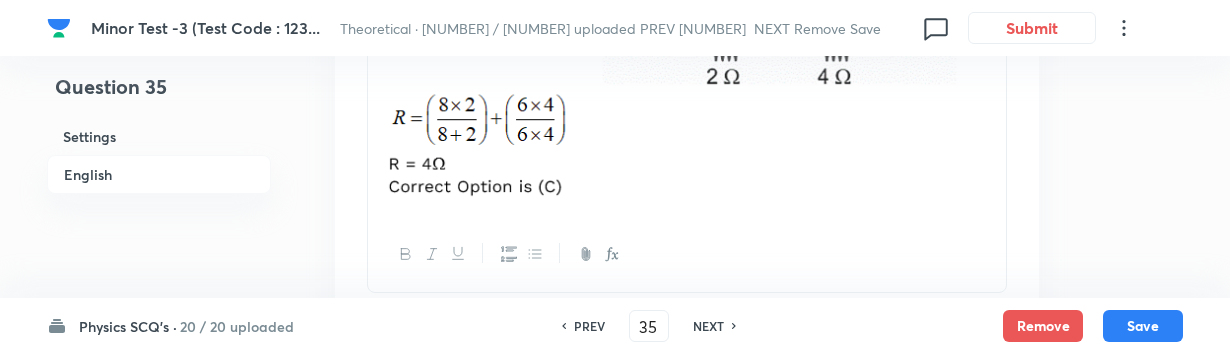 scroll, scrollTop: 2613, scrollLeft: 0, axis: vertical 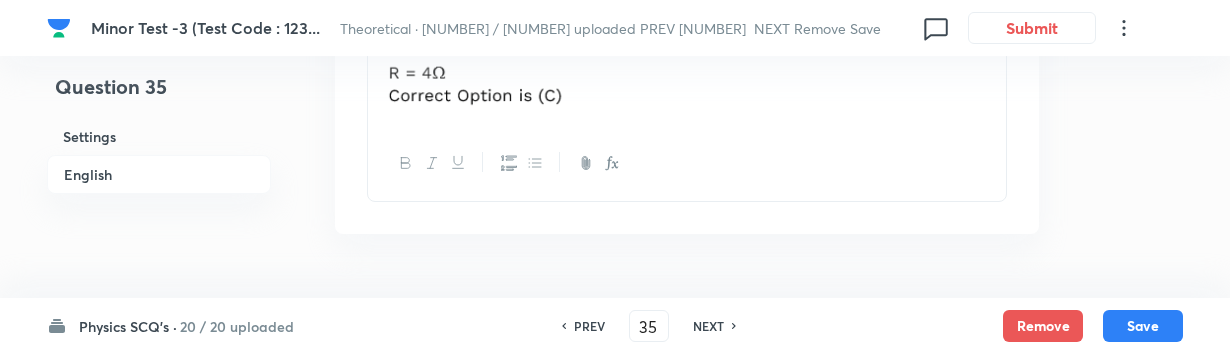 click on "NEXT" at bounding box center (708, 326) 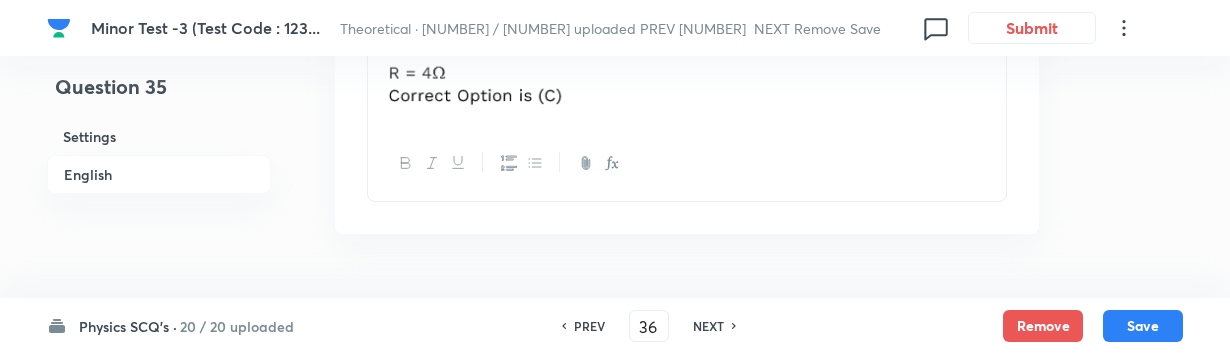 checkbox on "true" 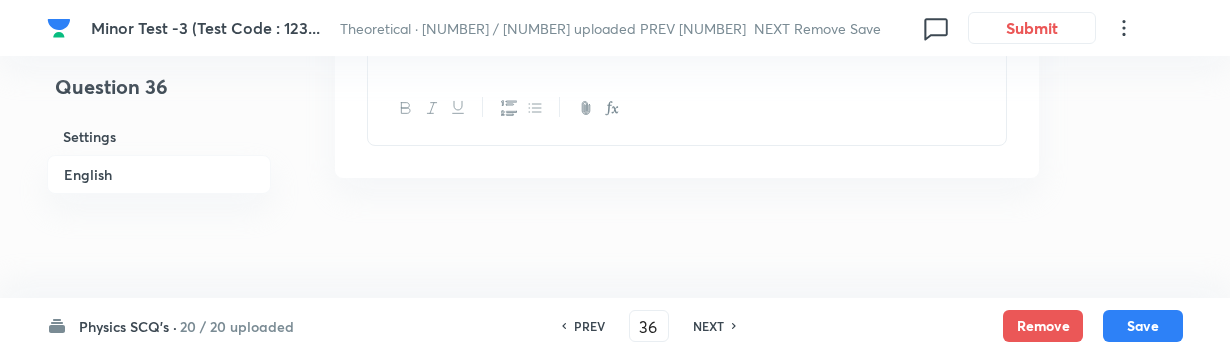 scroll, scrollTop: 2529, scrollLeft: 0, axis: vertical 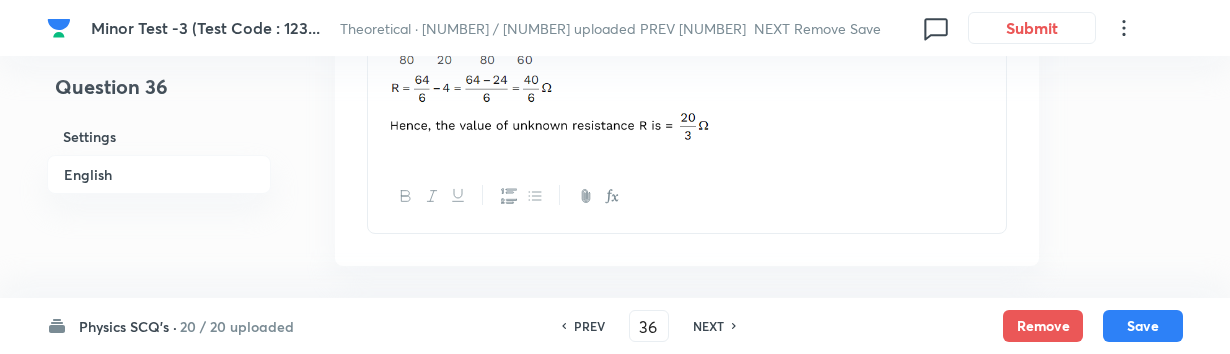 click on "NEXT" at bounding box center [708, 326] 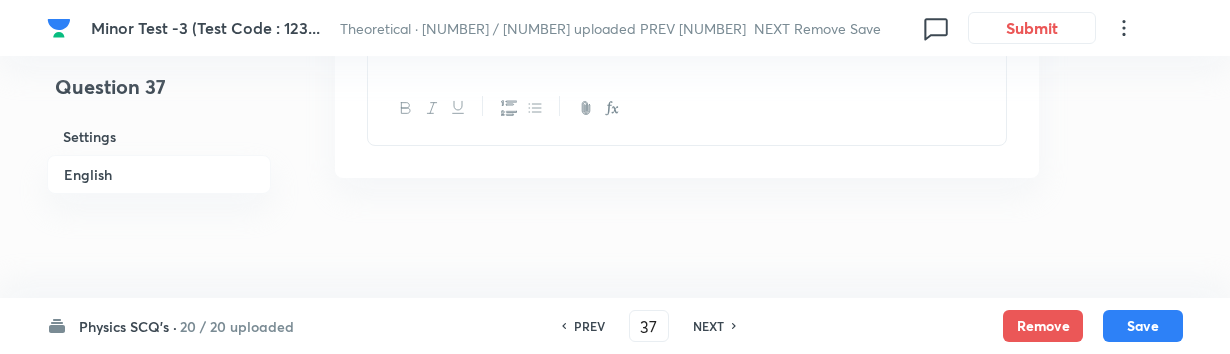 checkbox on "true" 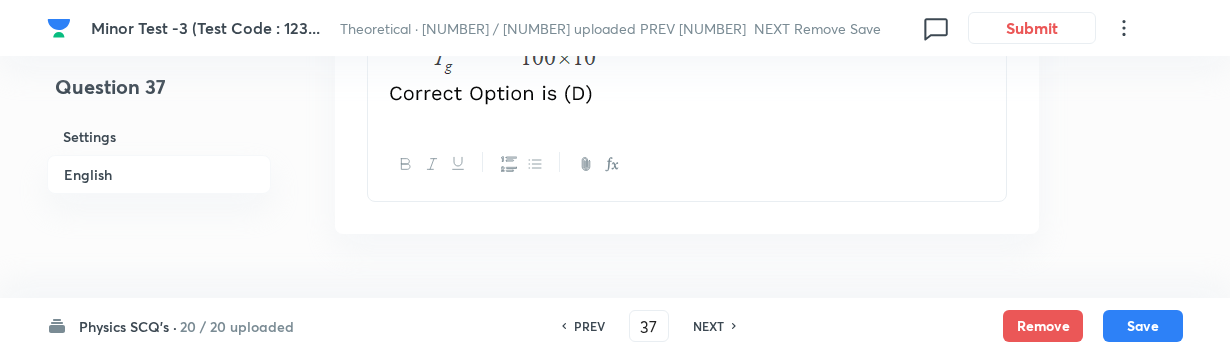 scroll, scrollTop: 2370, scrollLeft: 0, axis: vertical 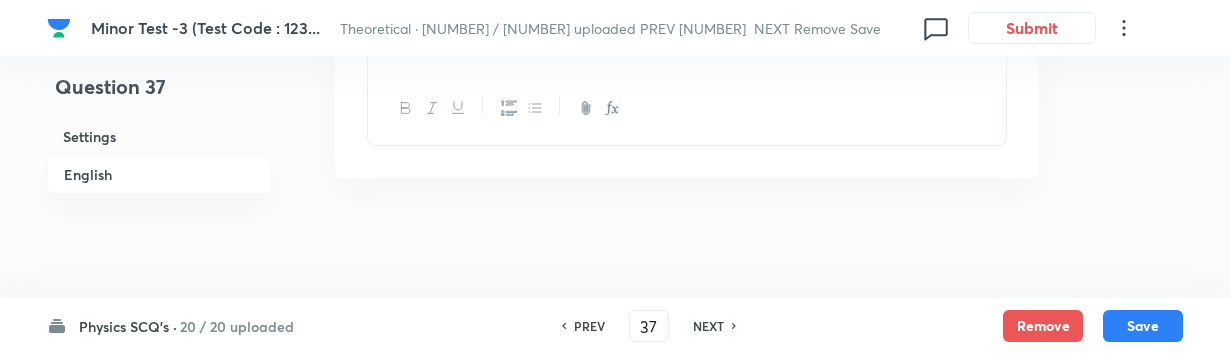 click on "NEXT" at bounding box center (708, 326) 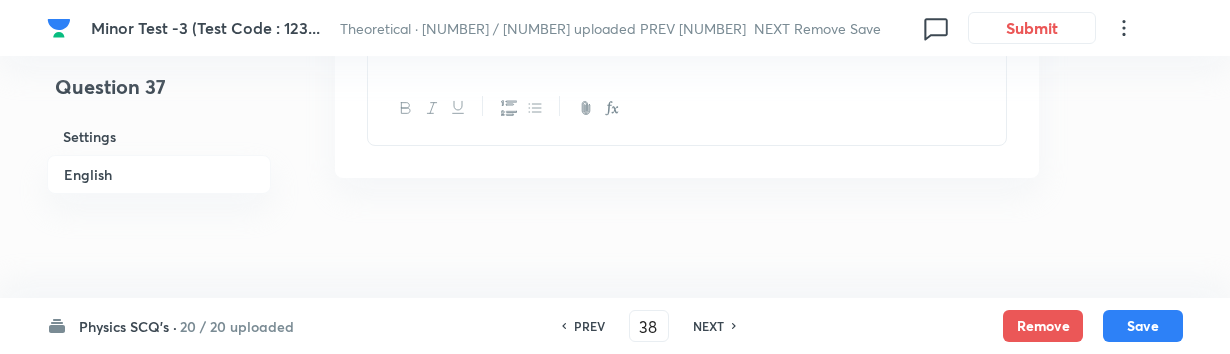 checkbox on "true" 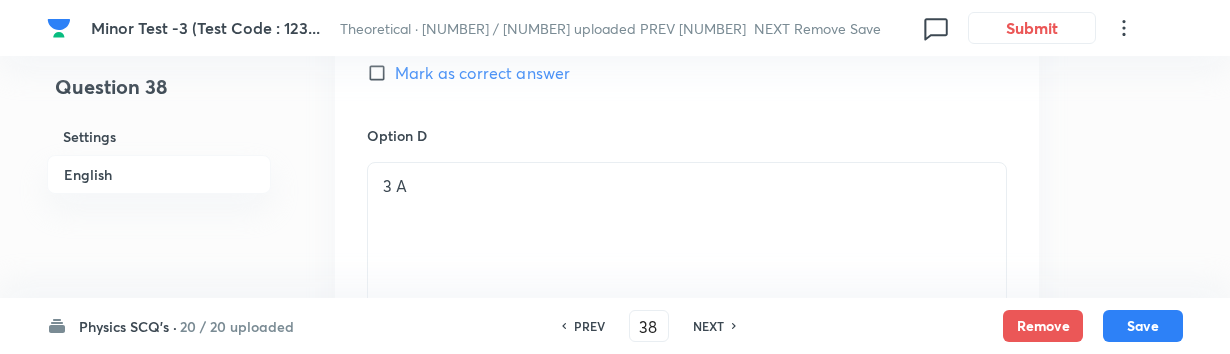 scroll, scrollTop: 2370, scrollLeft: 0, axis: vertical 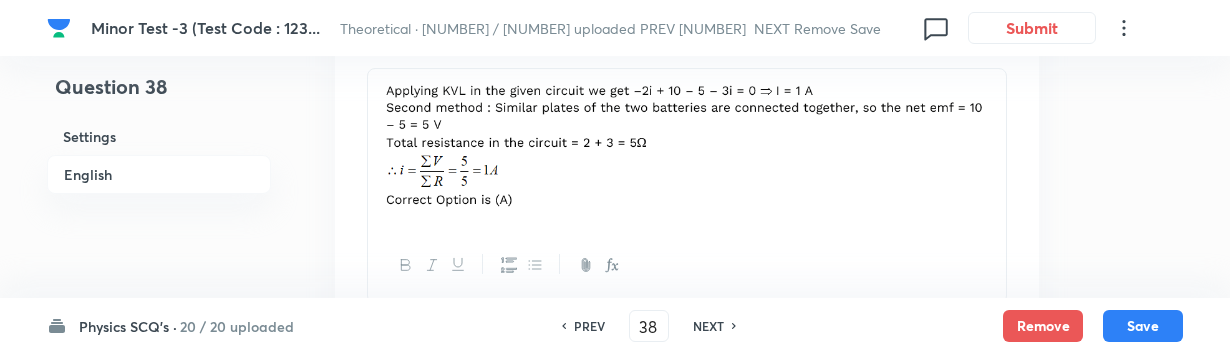 click on "NEXT" at bounding box center (708, 326) 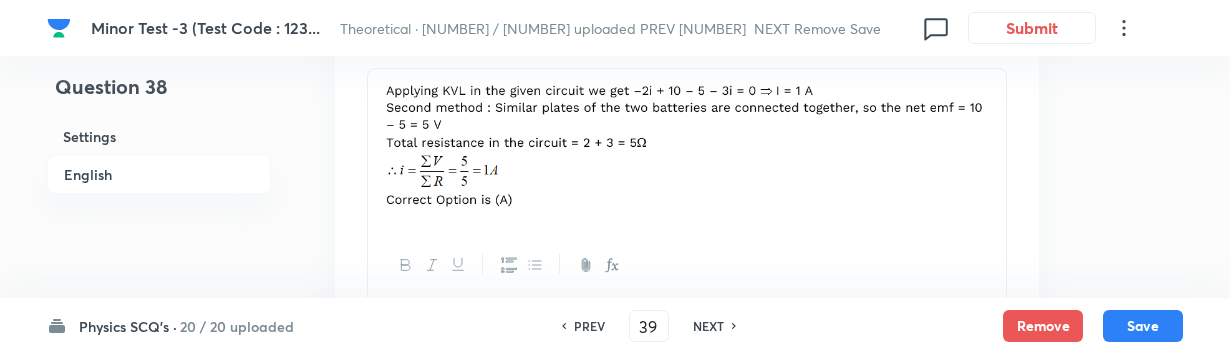 checkbox on "true" 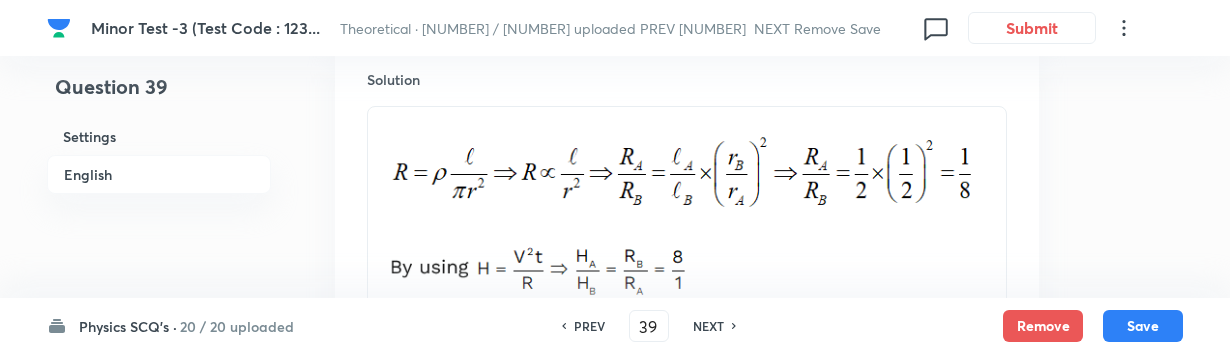 scroll, scrollTop: 2264, scrollLeft: 0, axis: vertical 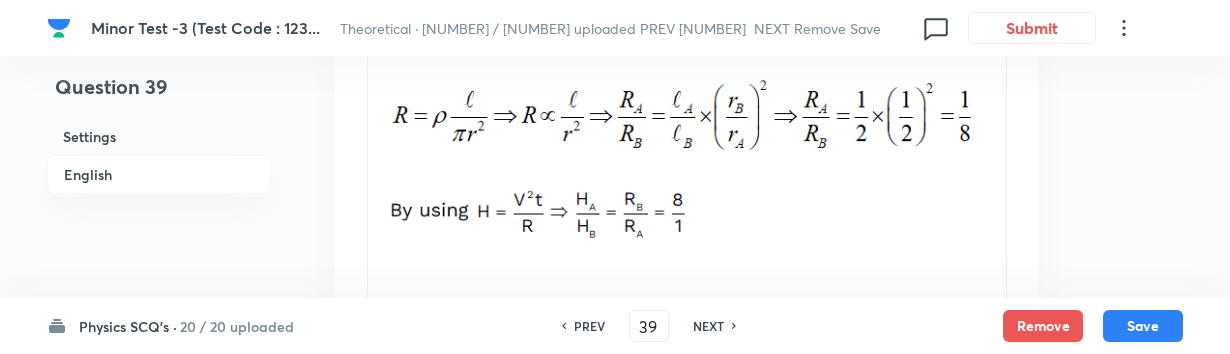 click on "NEXT" at bounding box center (708, 326) 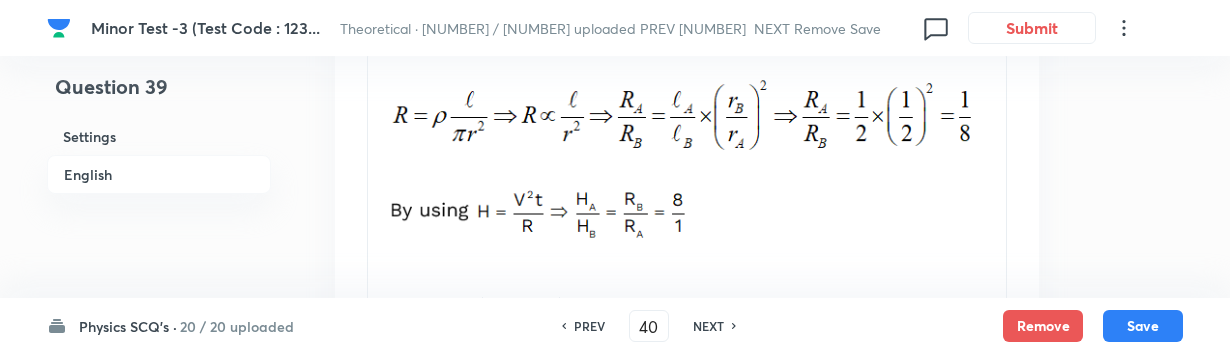 checkbox on "true" 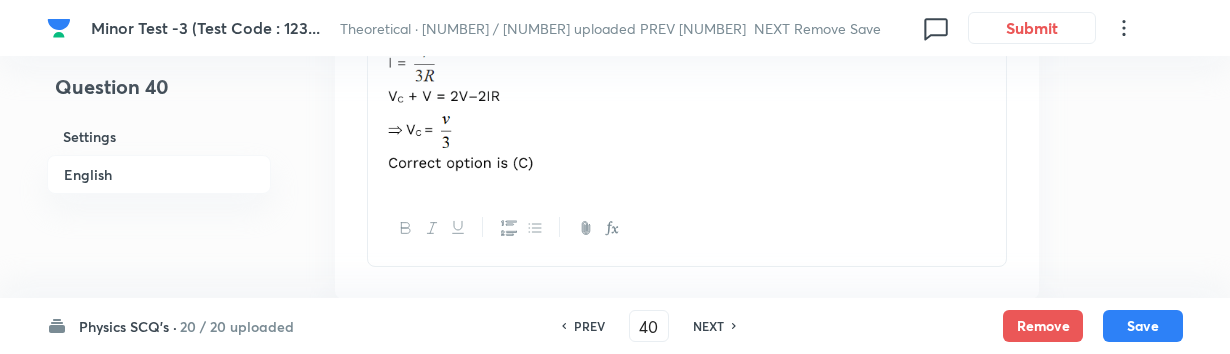 scroll, scrollTop: 2628, scrollLeft: 0, axis: vertical 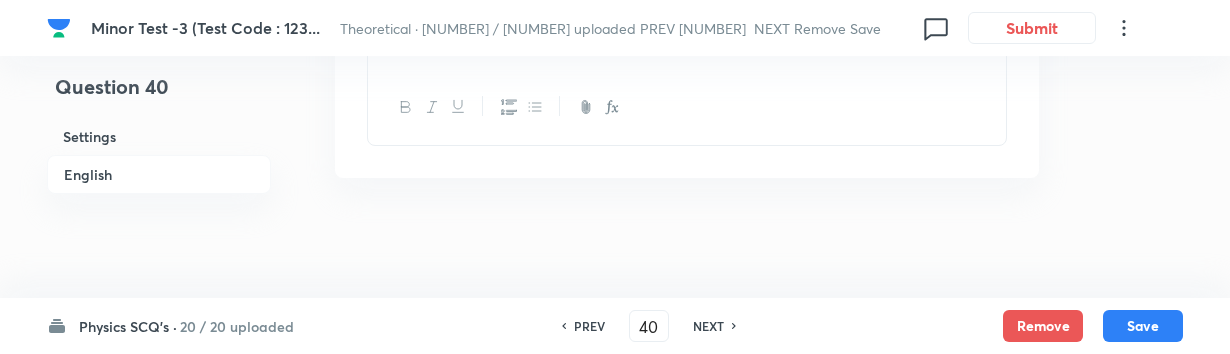 click on "NEXT" at bounding box center (708, 326) 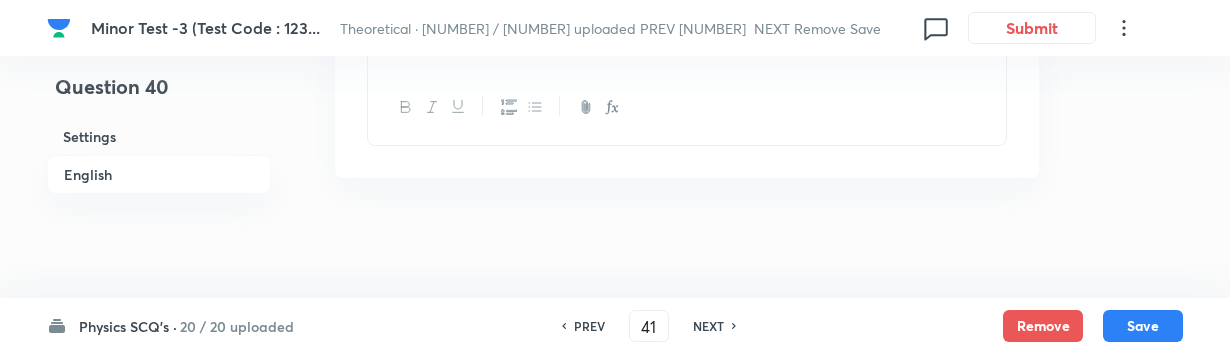 checkbox on "true" 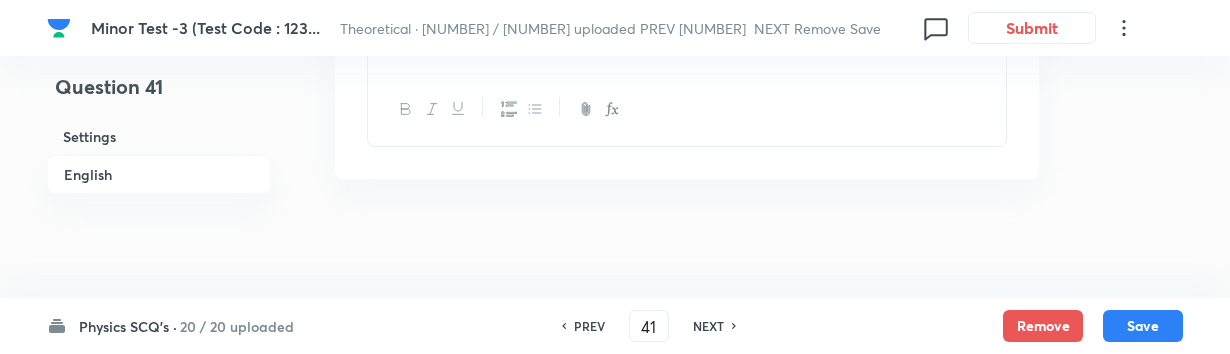 scroll, scrollTop: 2390, scrollLeft: 0, axis: vertical 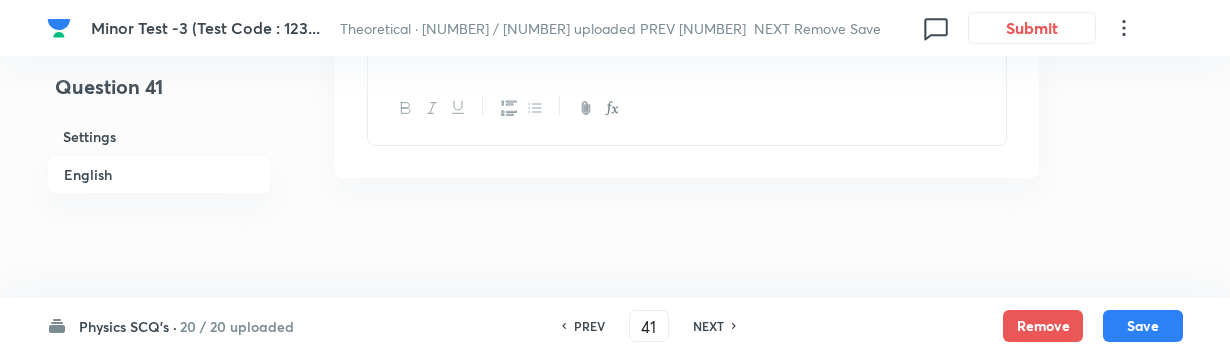click on "NEXT" at bounding box center (708, 326) 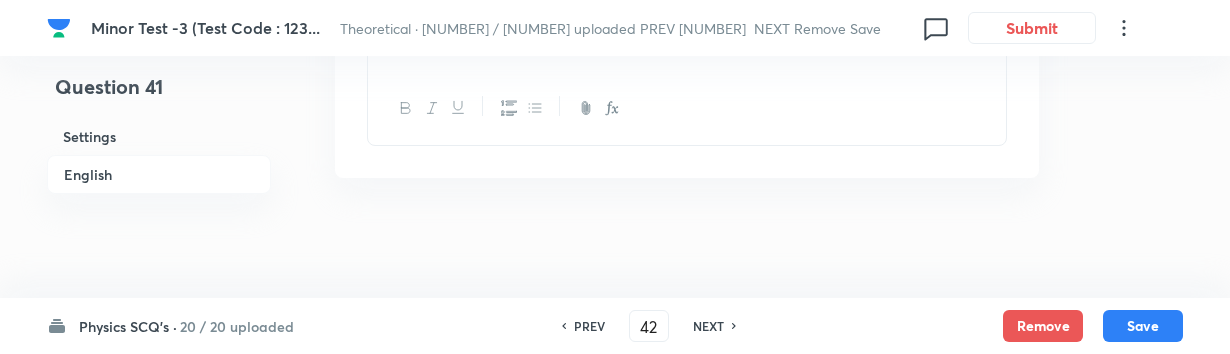 checkbox on "true" 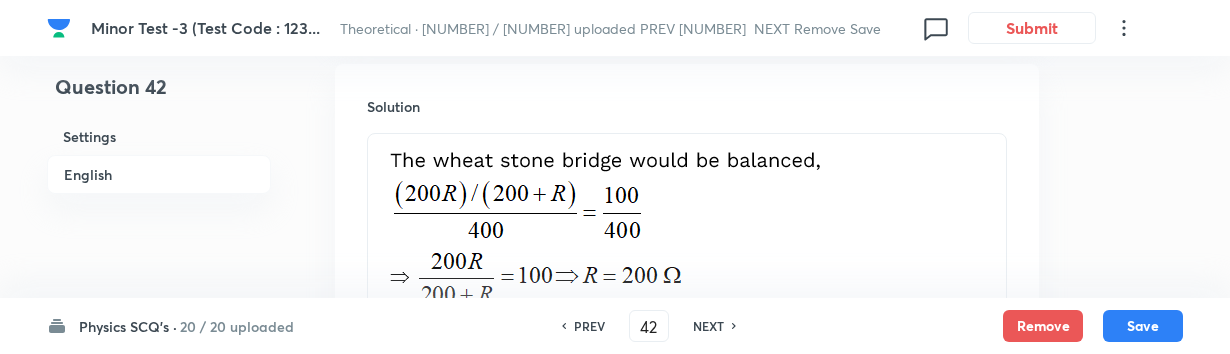 scroll, scrollTop: 2454, scrollLeft: 0, axis: vertical 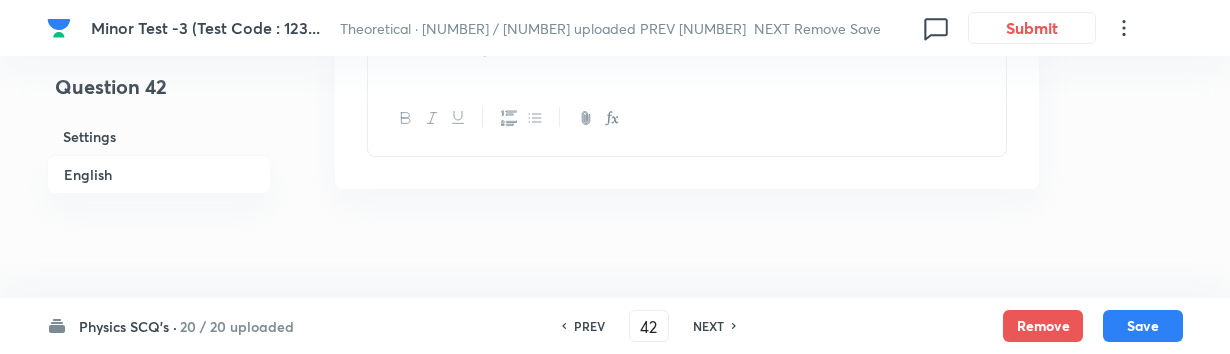 click on "NEXT" at bounding box center [708, 326] 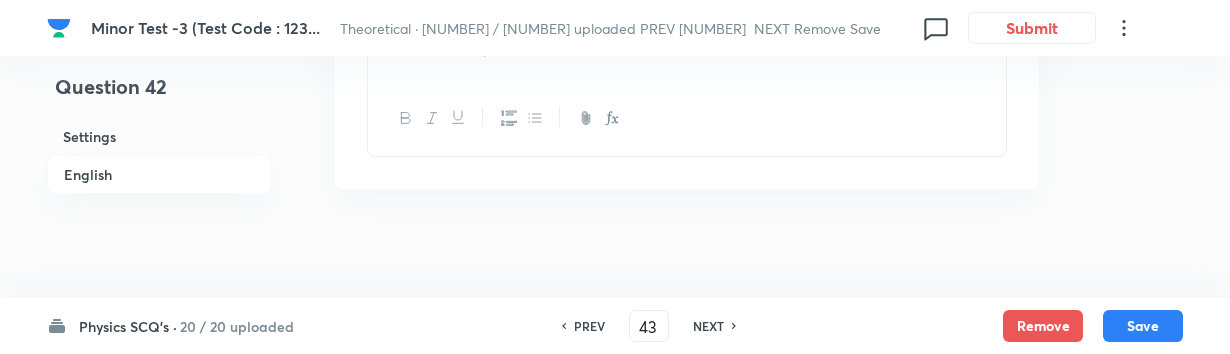 checkbox on "true" 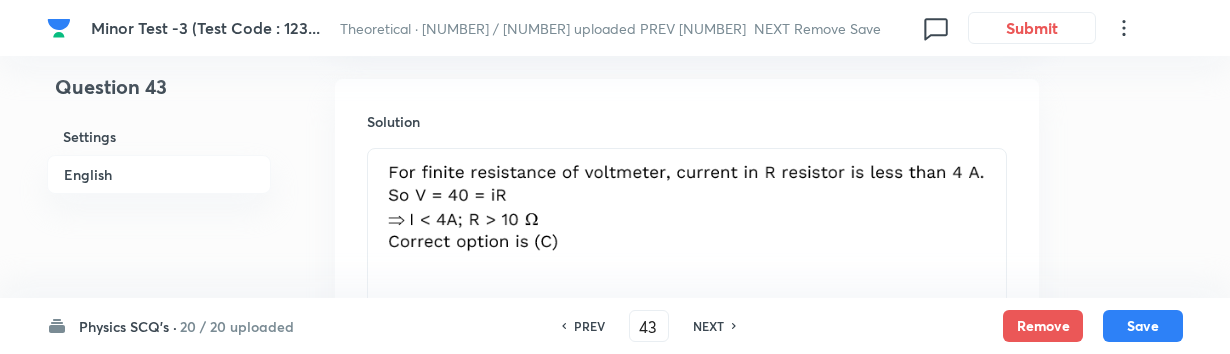 scroll, scrollTop: 2236, scrollLeft: 0, axis: vertical 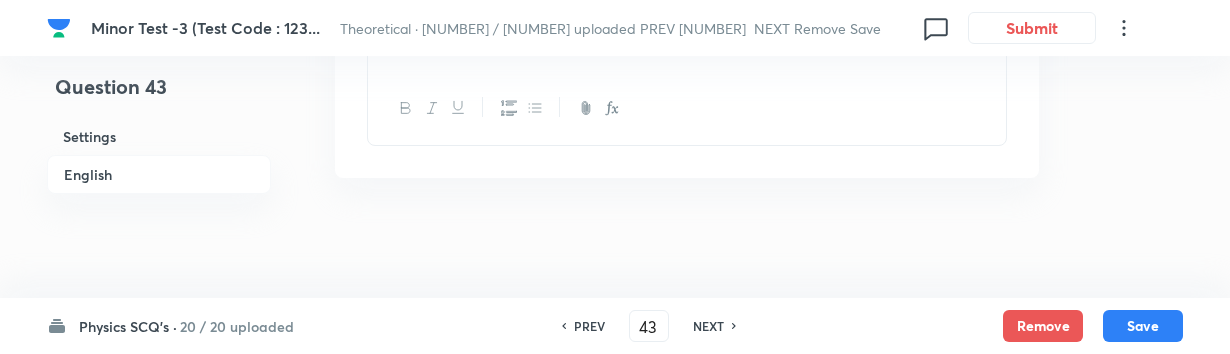 click on "NEXT" at bounding box center (708, 326) 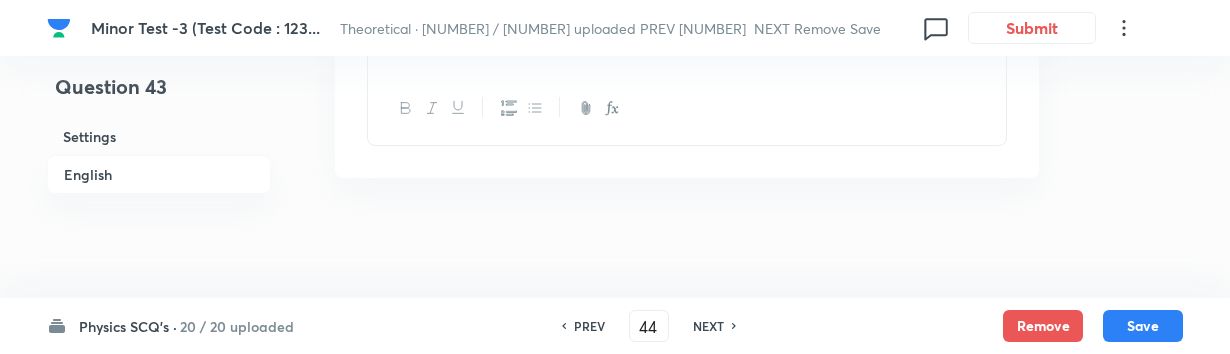 checkbox on "true" 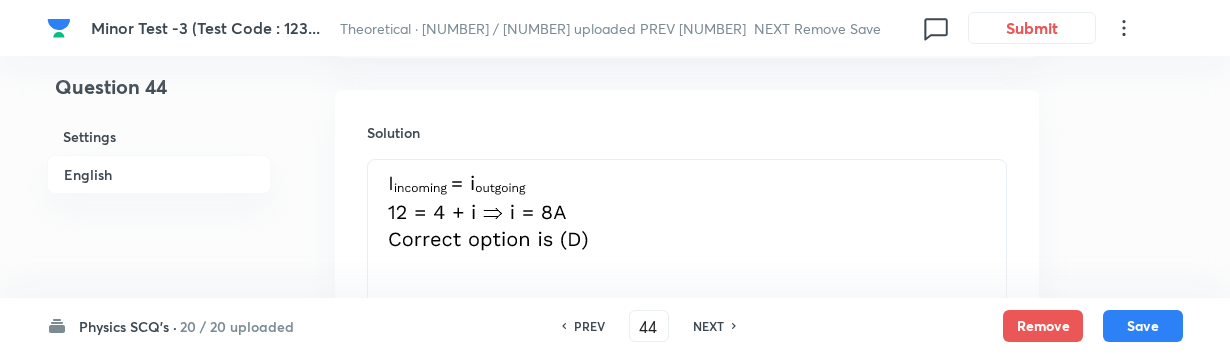 scroll, scrollTop: 2355, scrollLeft: 0, axis: vertical 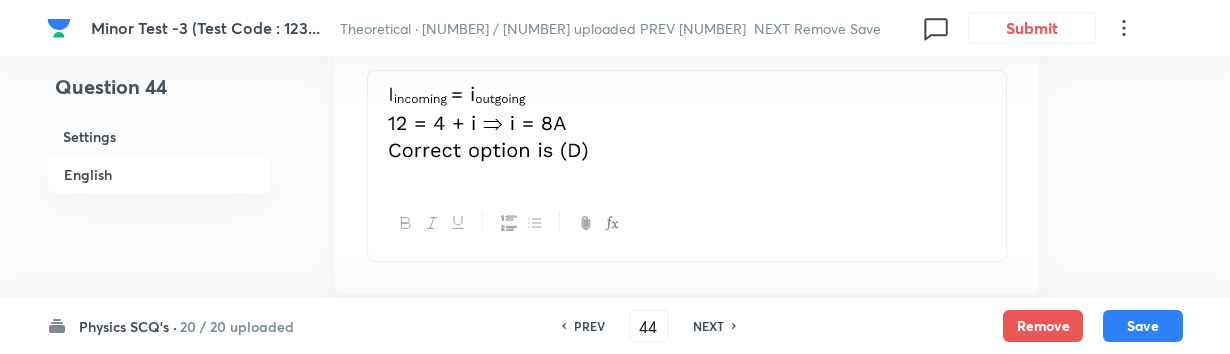 click on "NEXT" at bounding box center (708, 326) 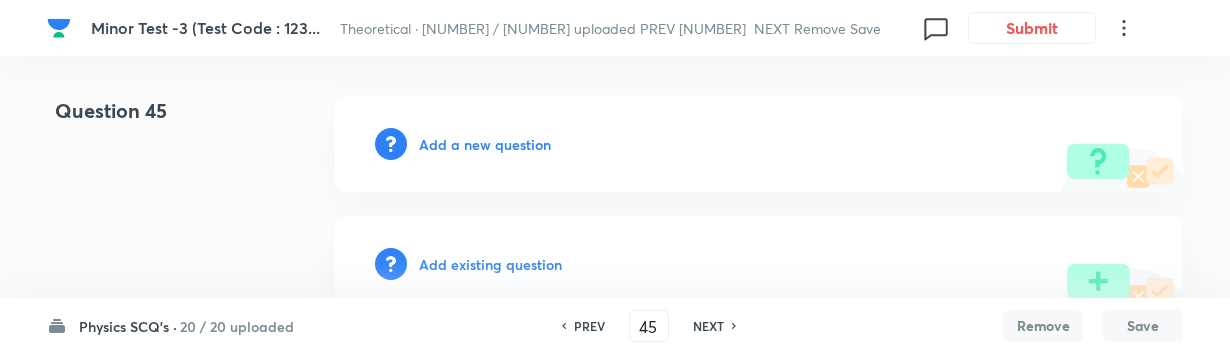 scroll, scrollTop: 0, scrollLeft: 0, axis: both 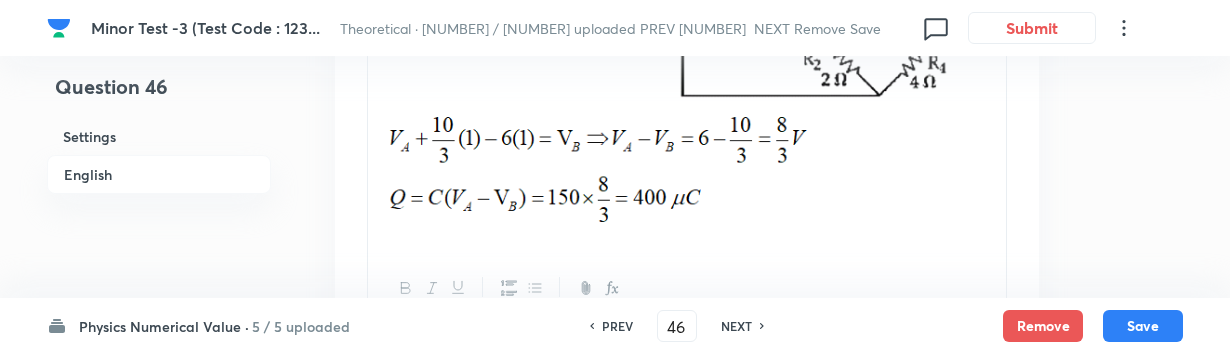 click on "NEXT" at bounding box center [736, 326] 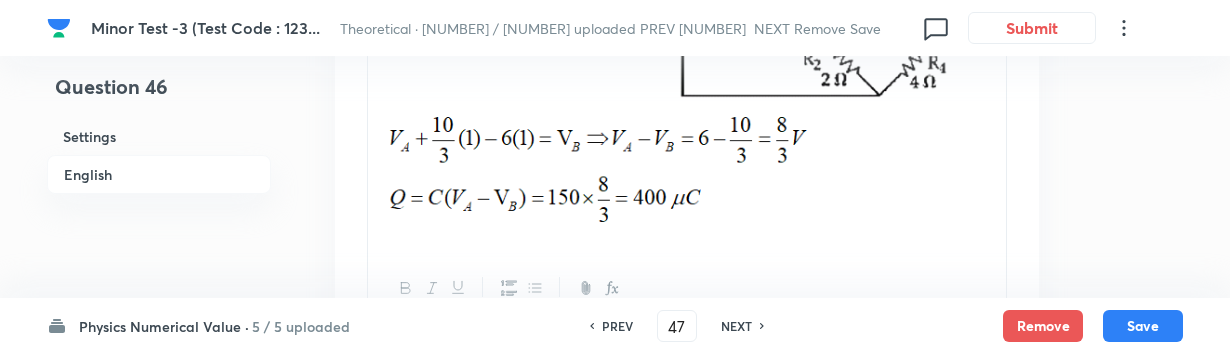 type on "1" 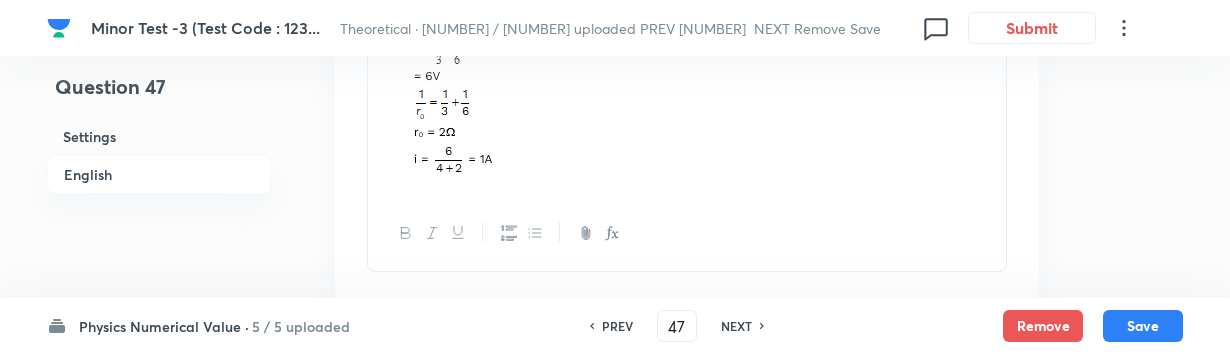 scroll, scrollTop: 1727, scrollLeft: 0, axis: vertical 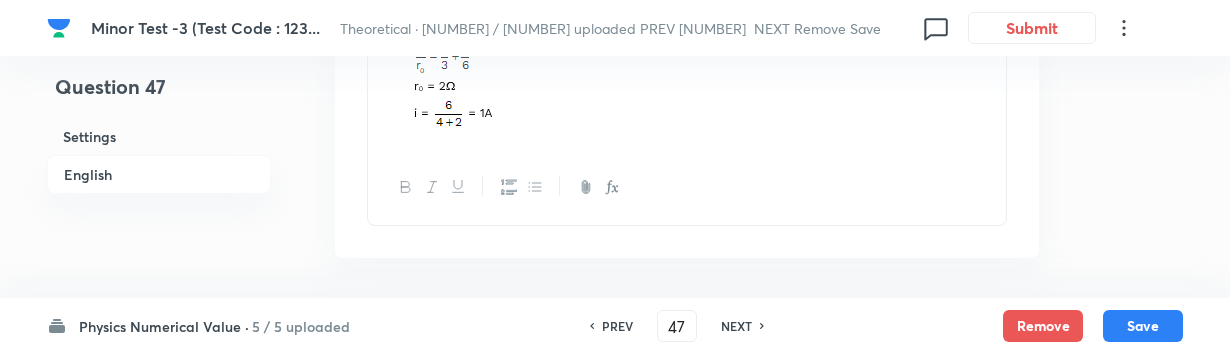 click on "NEXT" at bounding box center (736, 326) 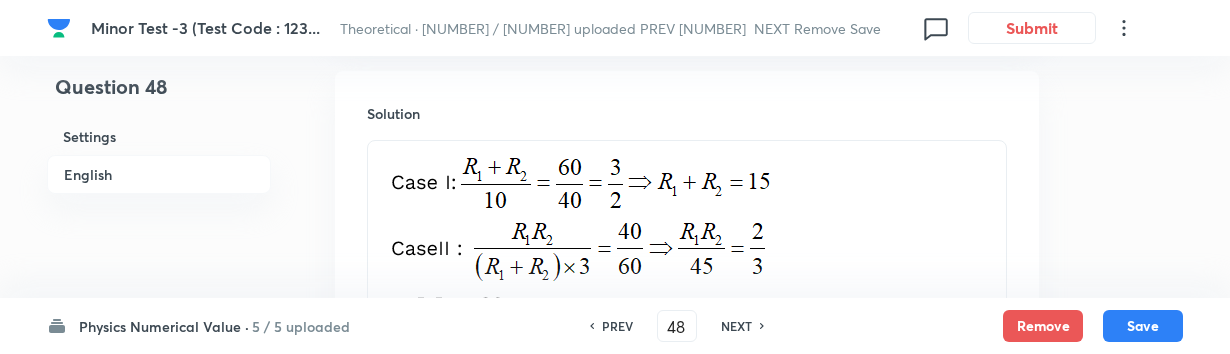 scroll, scrollTop: 1314, scrollLeft: 0, axis: vertical 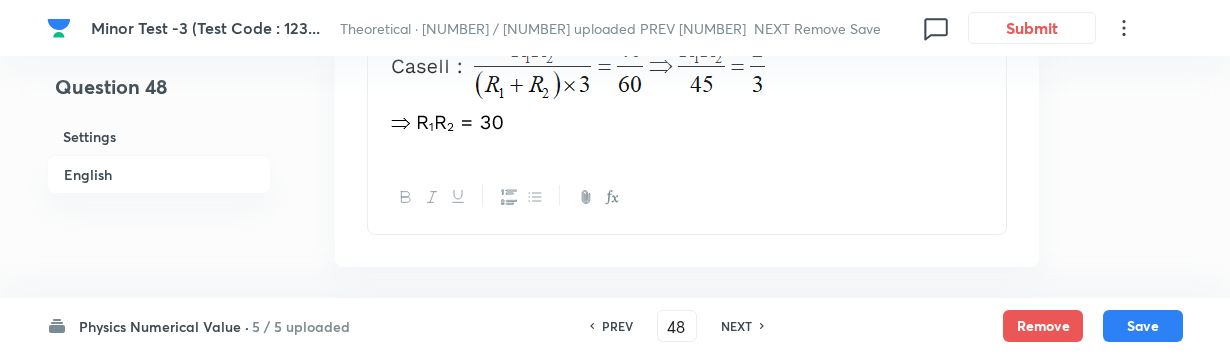 click on "NEXT" at bounding box center [736, 326] 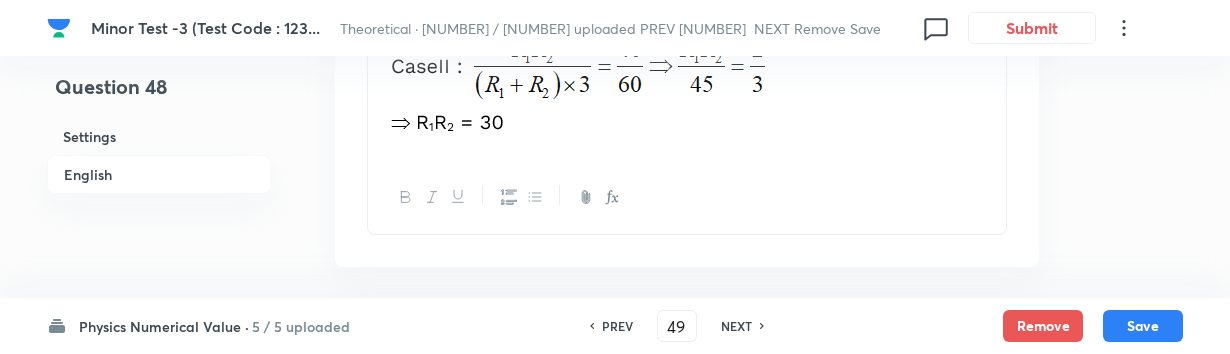 type on "15" 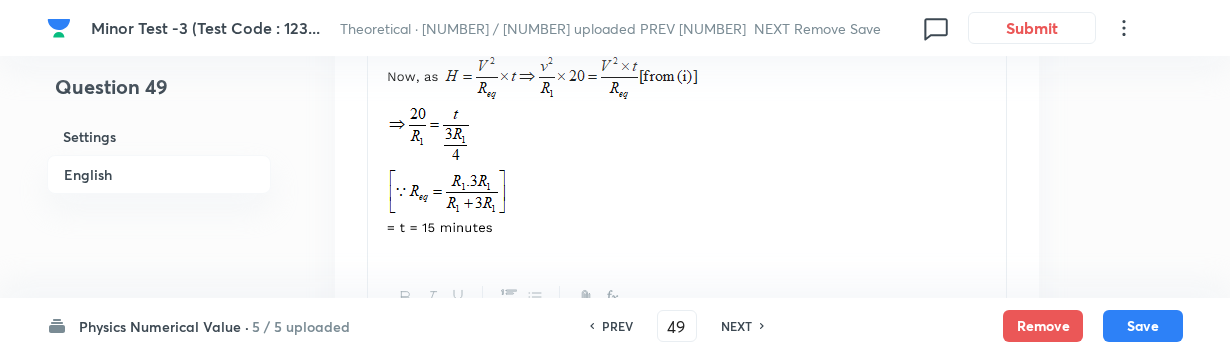 scroll, scrollTop: 1496, scrollLeft: 0, axis: vertical 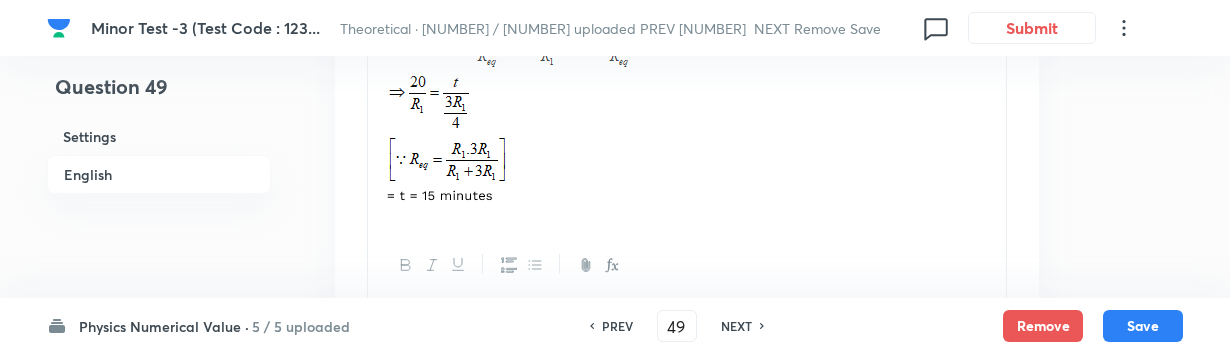 click on "NEXT" at bounding box center (736, 326) 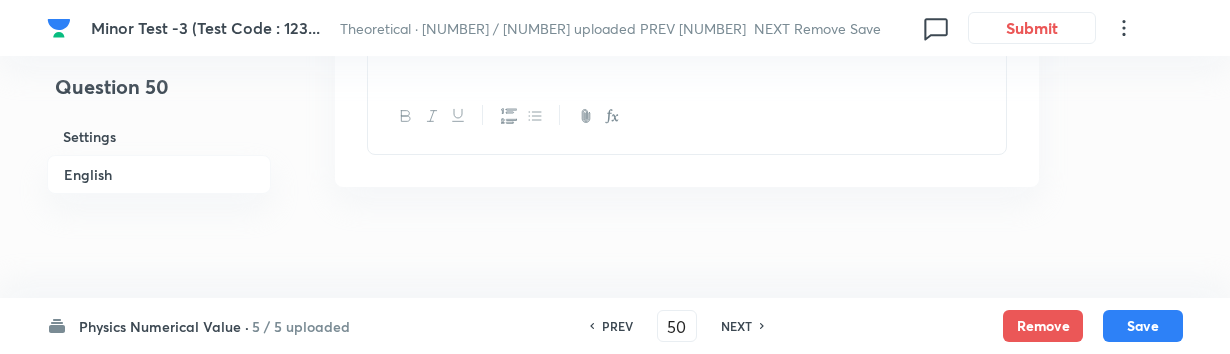 scroll, scrollTop: 1397, scrollLeft: 0, axis: vertical 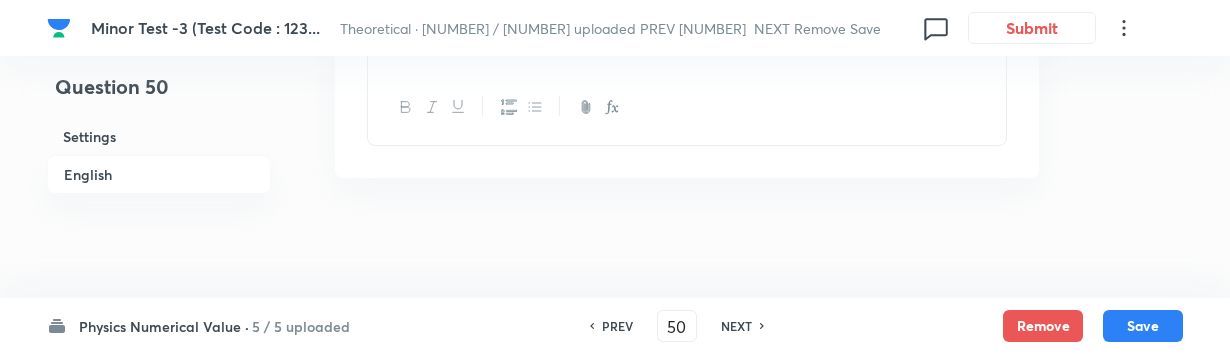 click on "PREV 50 ​ NEXT" at bounding box center (677, 326) 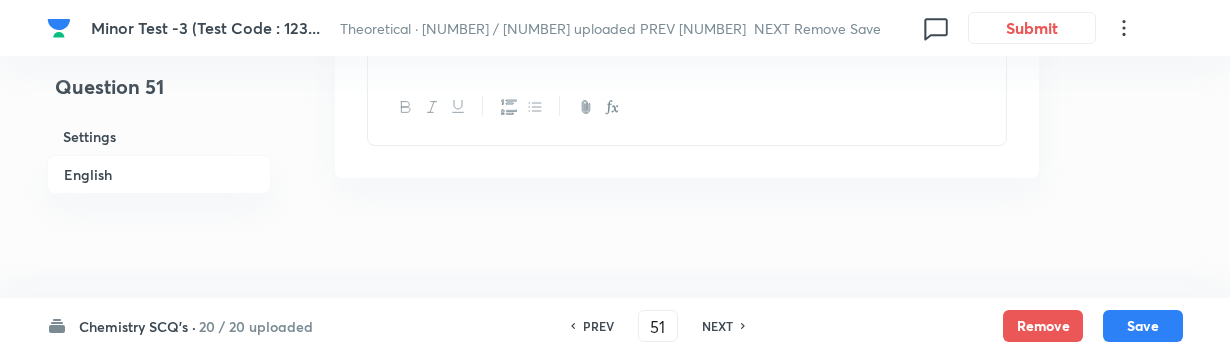 scroll, scrollTop: 2488, scrollLeft: 0, axis: vertical 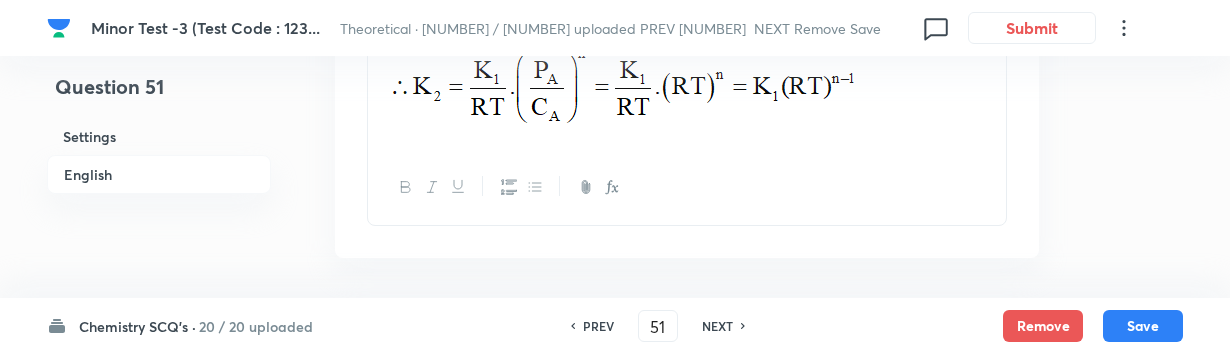 click on "NEXT" at bounding box center [717, 326] 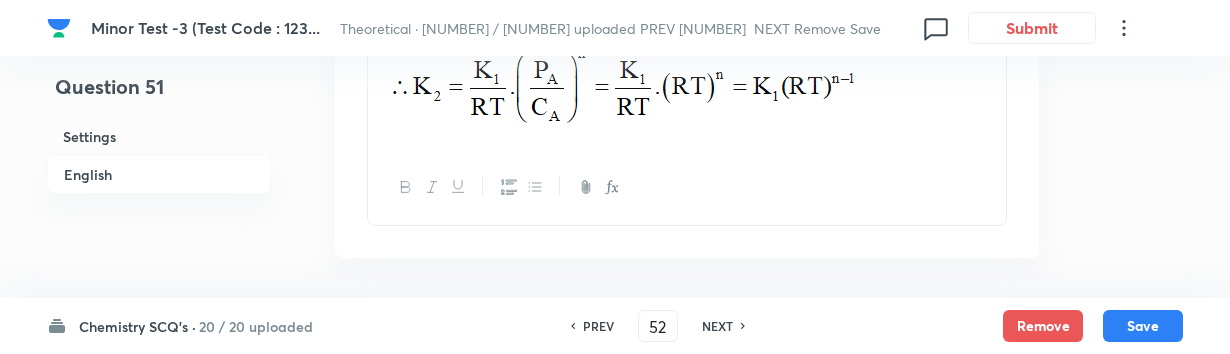 checkbox on "true" 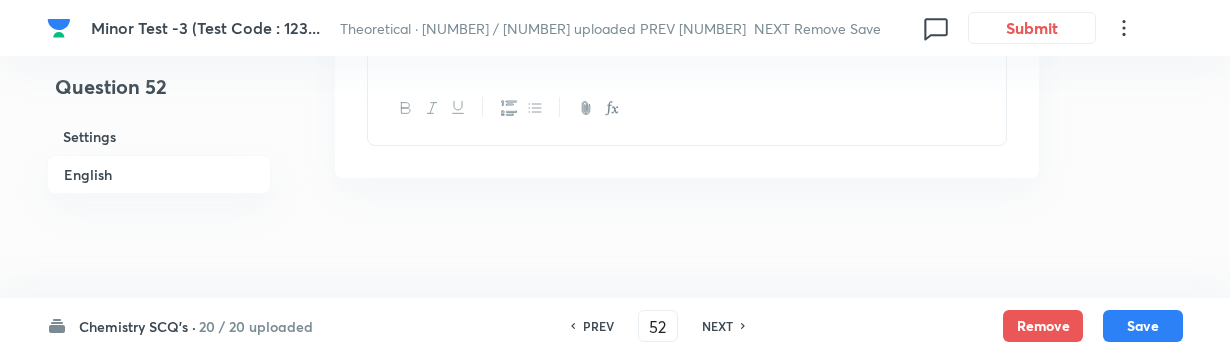 scroll, scrollTop: 2357, scrollLeft: 0, axis: vertical 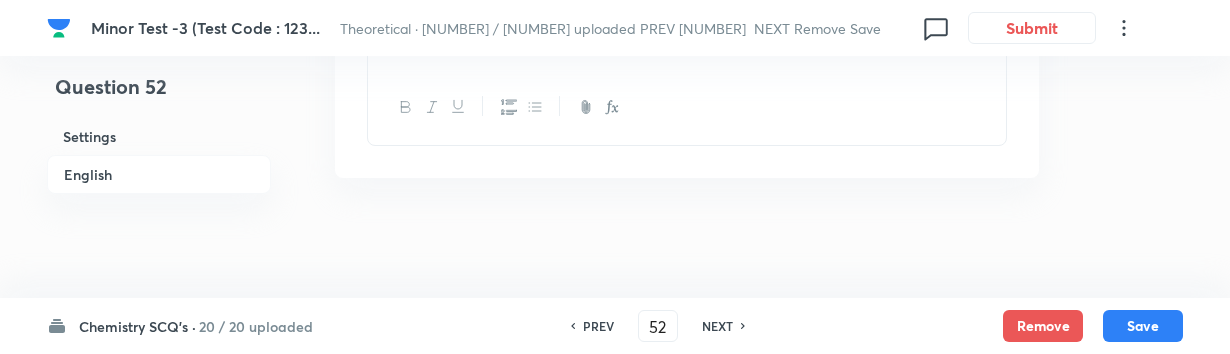 click on "NEXT" at bounding box center [717, 326] 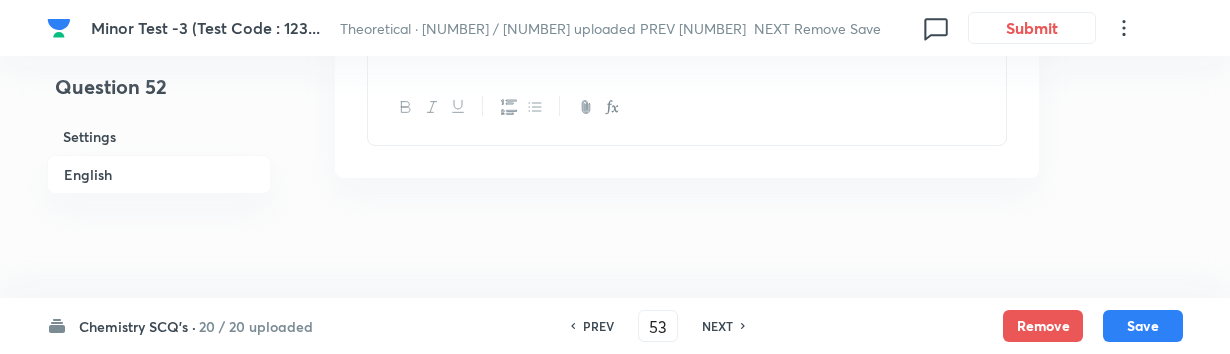 checkbox on "true" 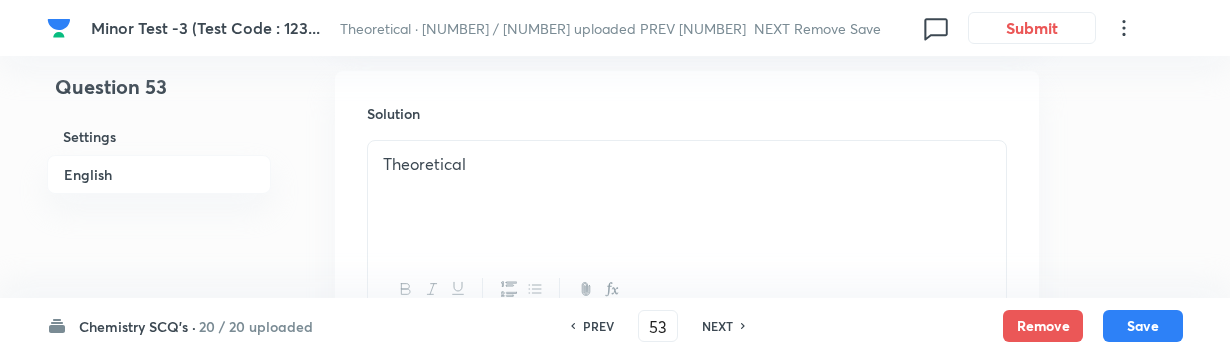 scroll, scrollTop: 2355, scrollLeft: 0, axis: vertical 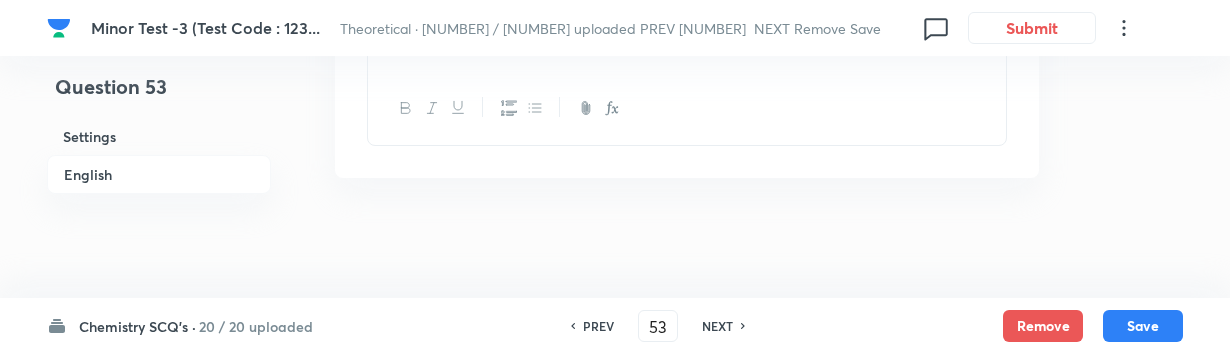 click on "NEXT" at bounding box center [717, 326] 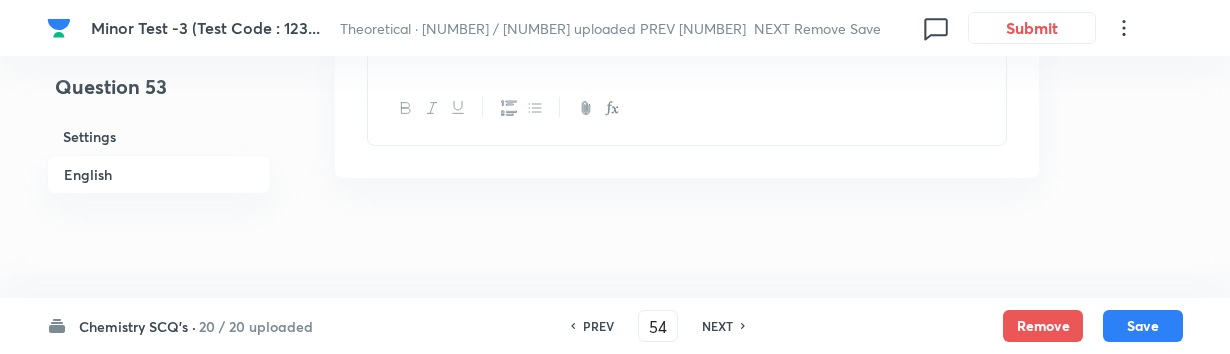 checkbox on "true" 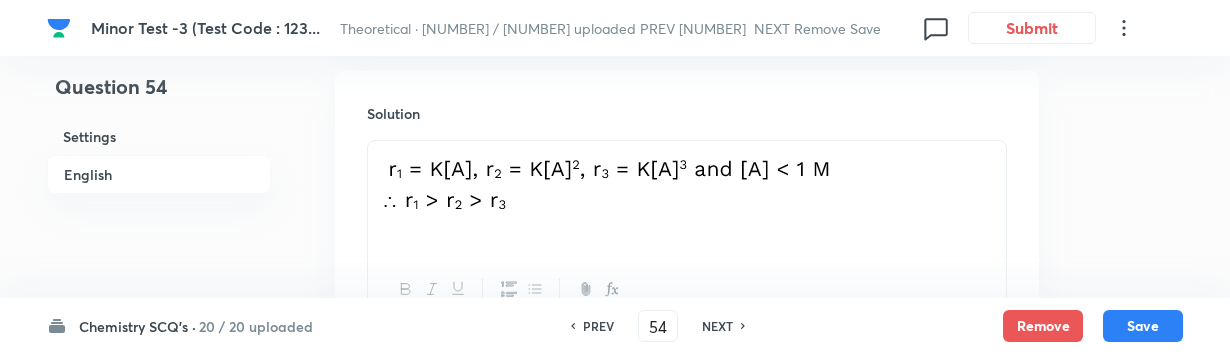 scroll, scrollTop: 2264, scrollLeft: 0, axis: vertical 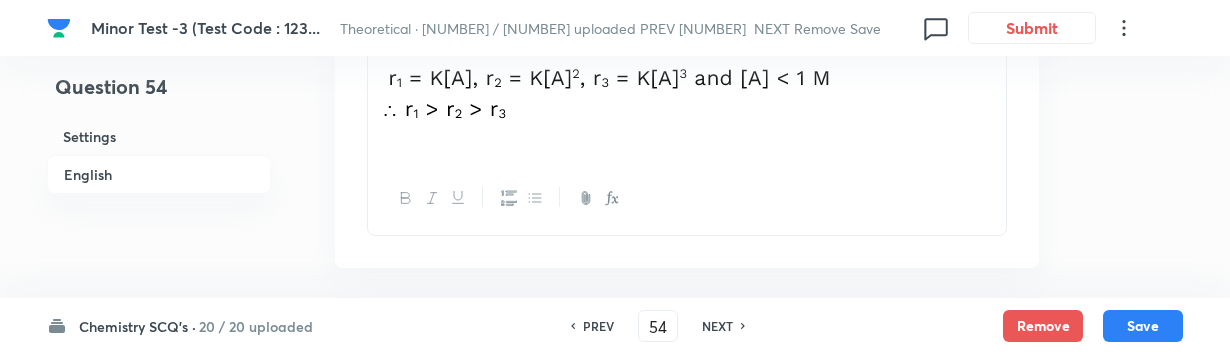 click on "NEXT" at bounding box center [717, 326] 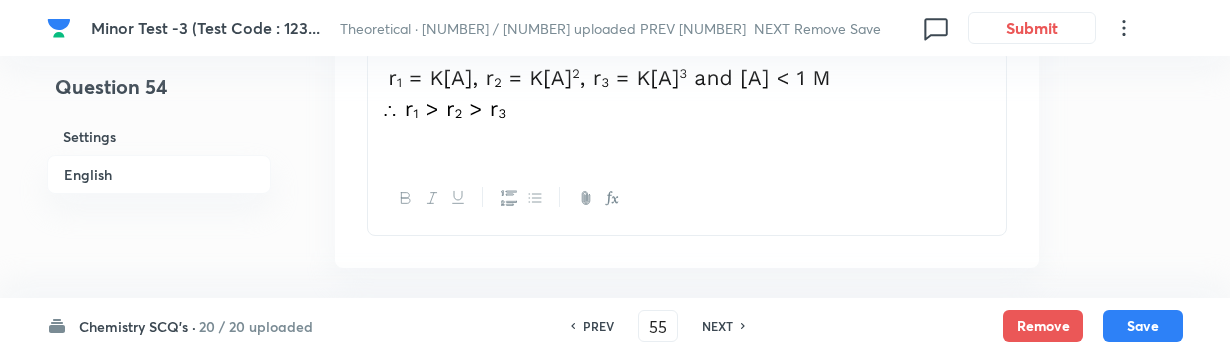 checkbox on "true" 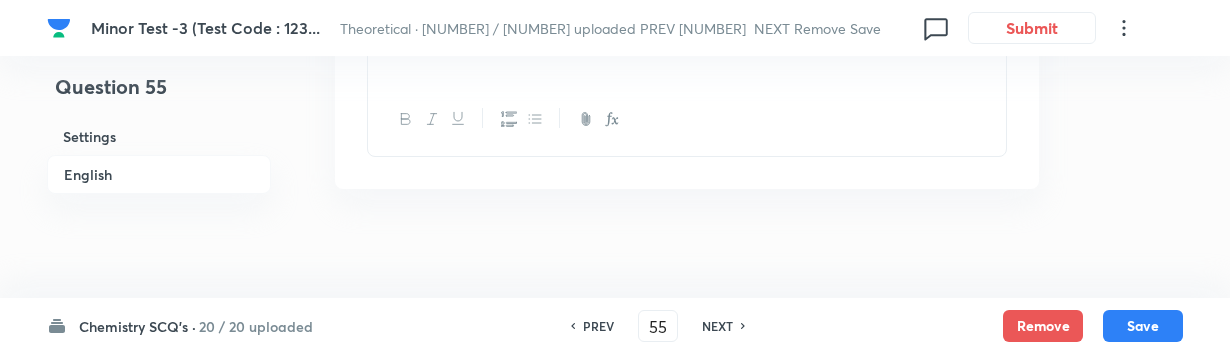 scroll, scrollTop: 2355, scrollLeft: 0, axis: vertical 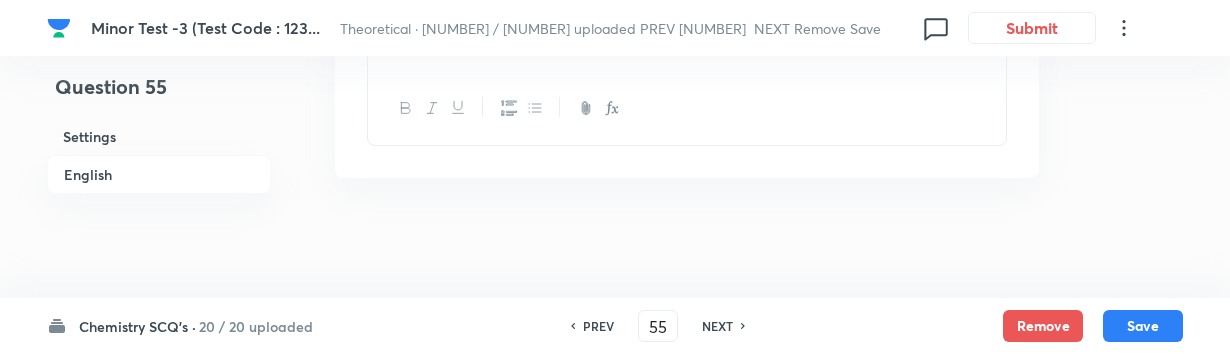 click on "NEXT" at bounding box center (717, 326) 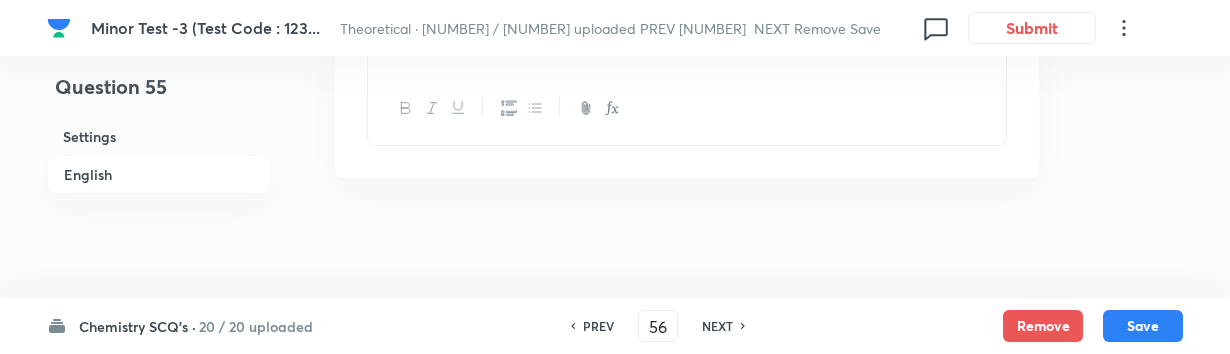 checkbox on "true" 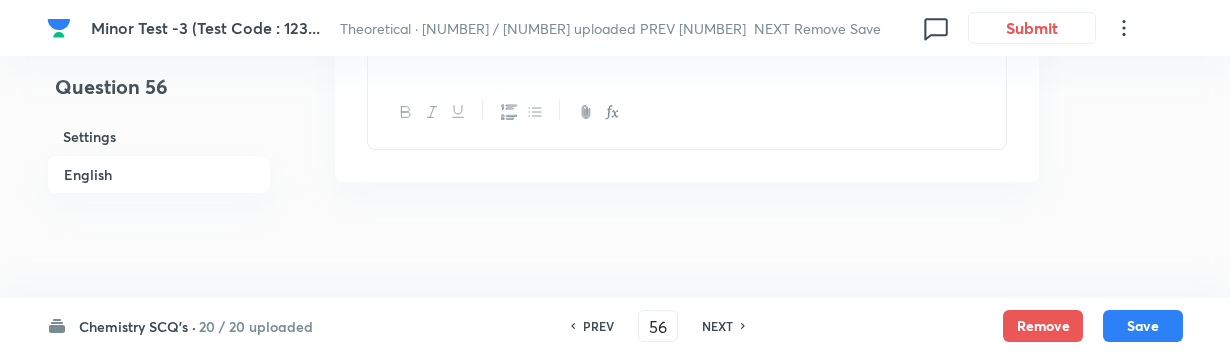 scroll, scrollTop: 2409, scrollLeft: 0, axis: vertical 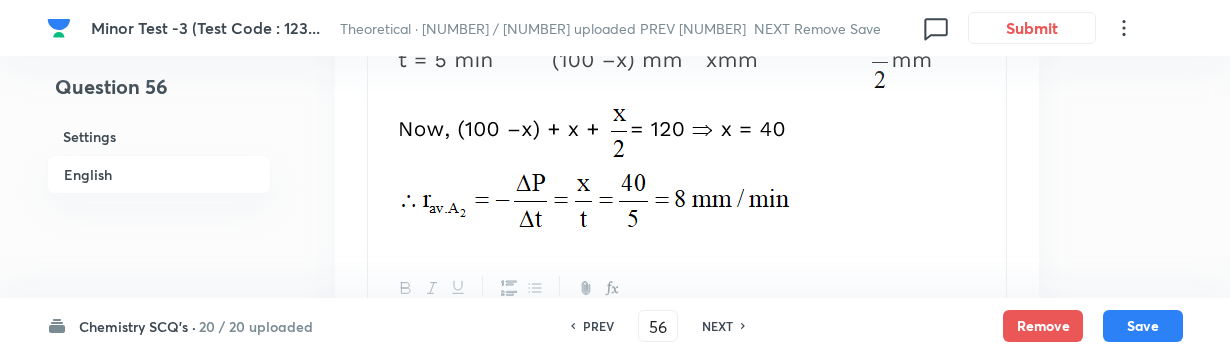 click on "NEXT" at bounding box center (717, 326) 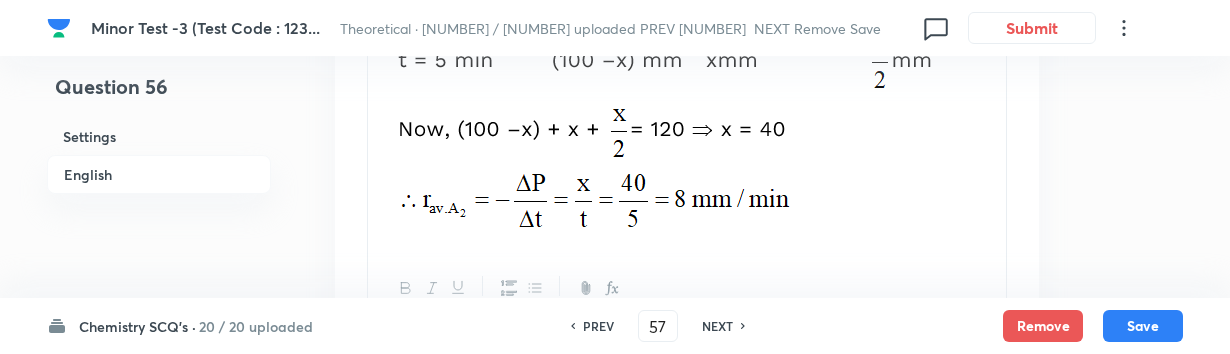 checkbox on "true" 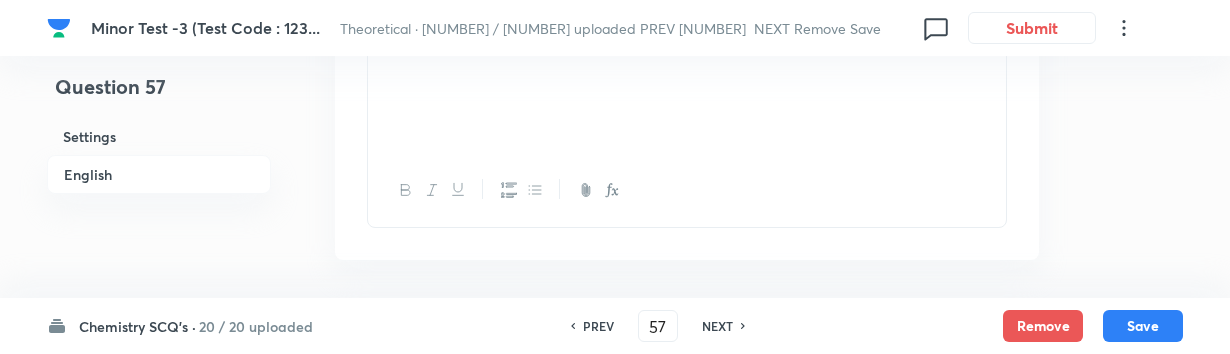 scroll, scrollTop: 2355, scrollLeft: 0, axis: vertical 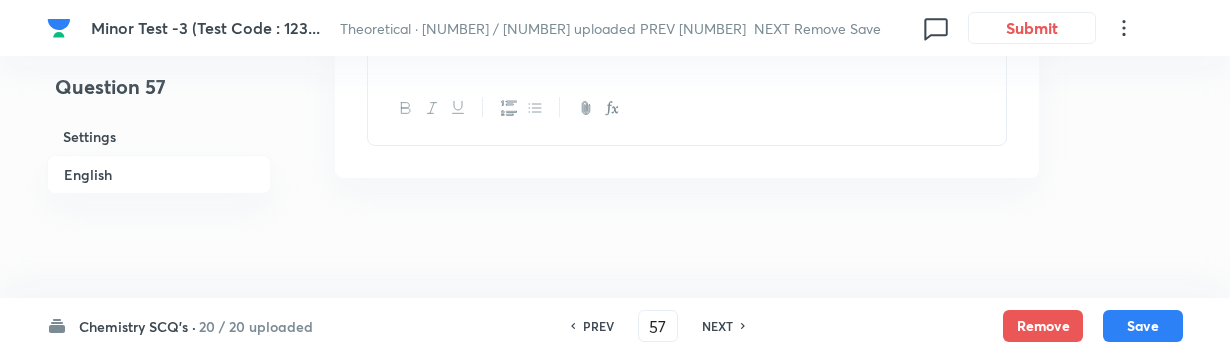 click on "NEXT" at bounding box center [717, 326] 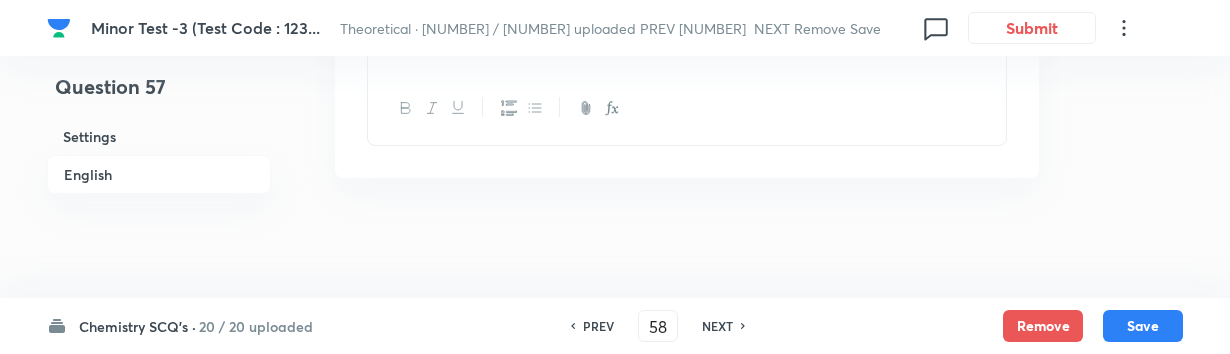 checkbox on "true" 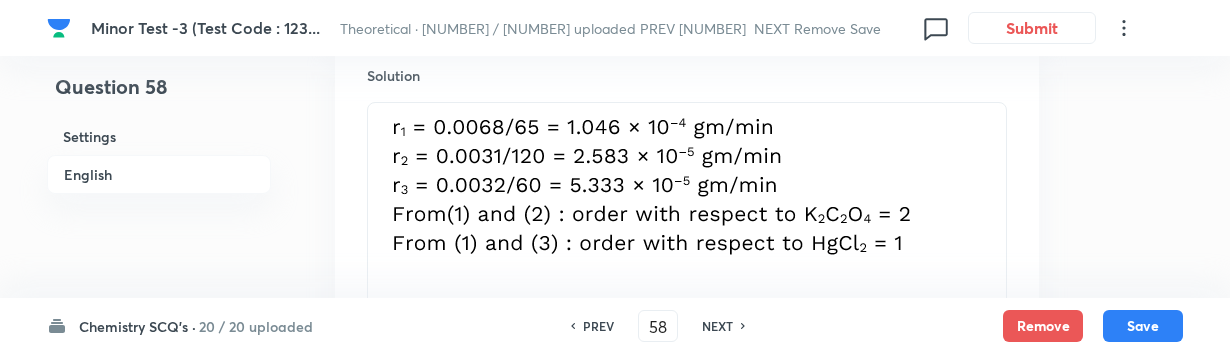 scroll, scrollTop: 2285, scrollLeft: 0, axis: vertical 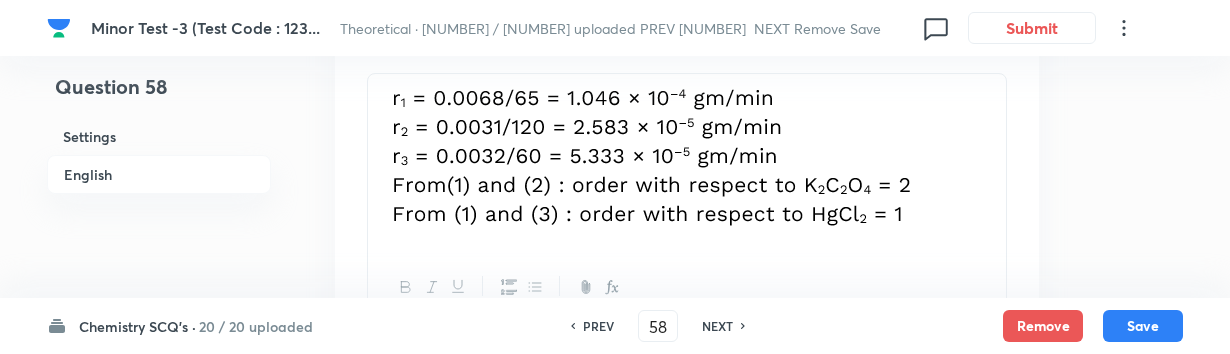 click on "NEXT" at bounding box center (717, 326) 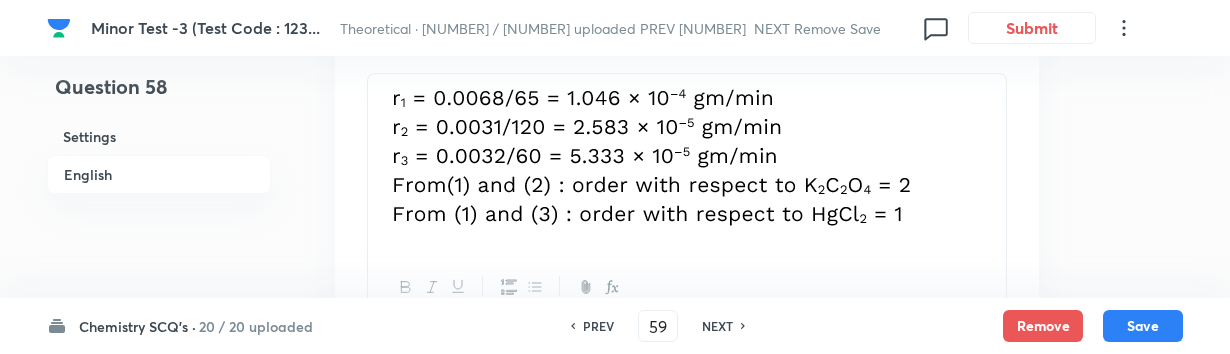 checkbox on "true" 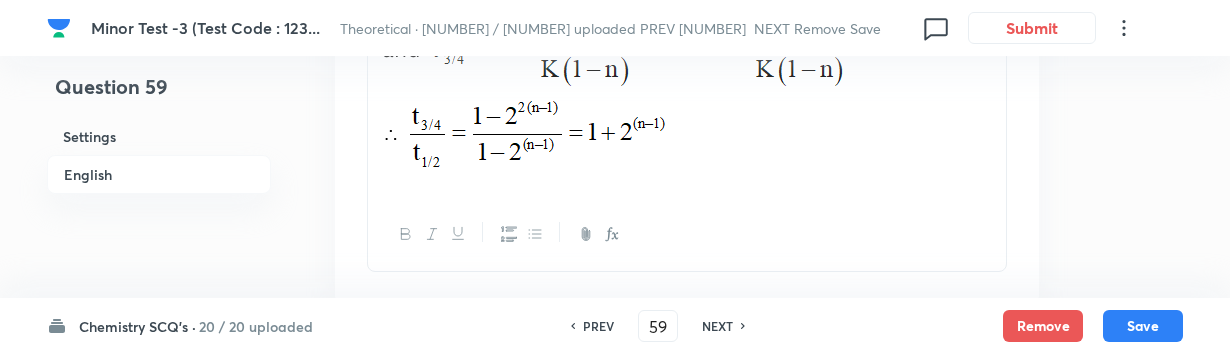 scroll, scrollTop: 2376, scrollLeft: 0, axis: vertical 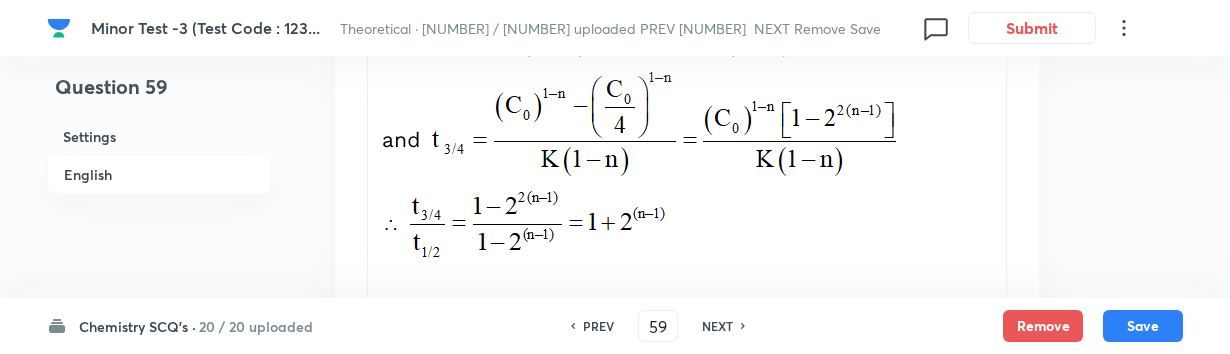 click on "Chemistry SCQ's ·
[NUMBER] / [NUMBER] uploaded
PREV [NUMBER] ​ NEXT Remove Save" at bounding box center [615, 326] 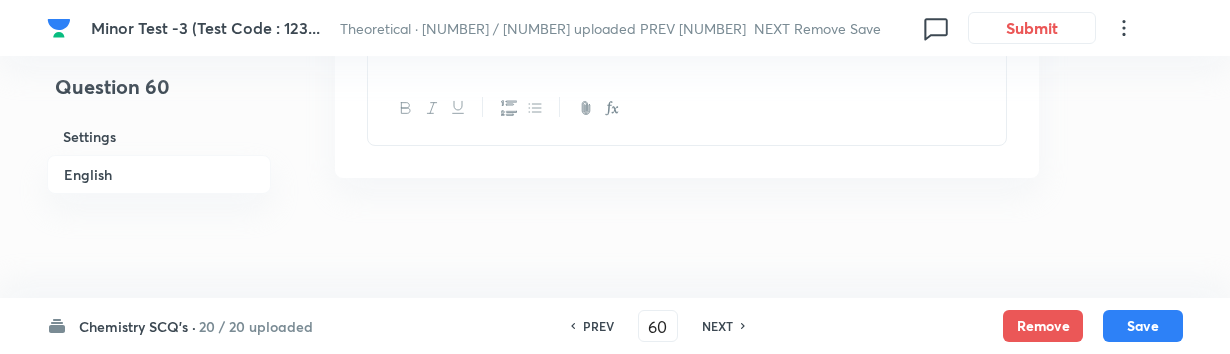 checkbox on "true" 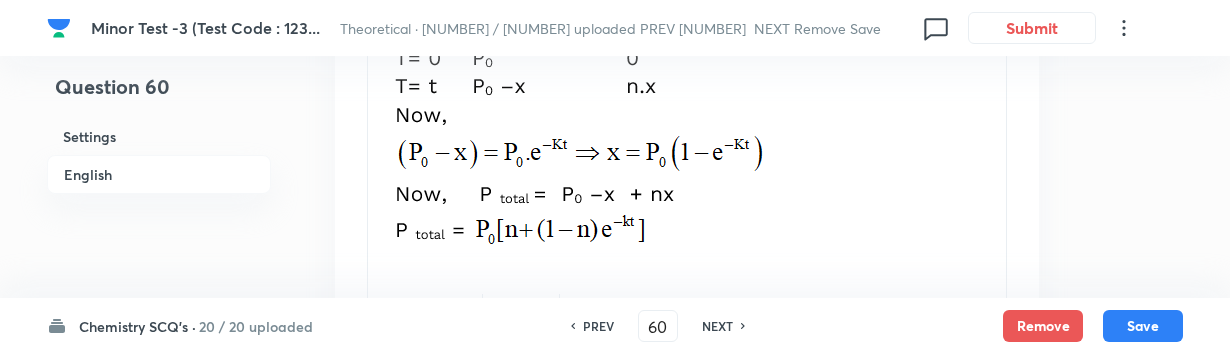 scroll, scrollTop: 2355, scrollLeft: 0, axis: vertical 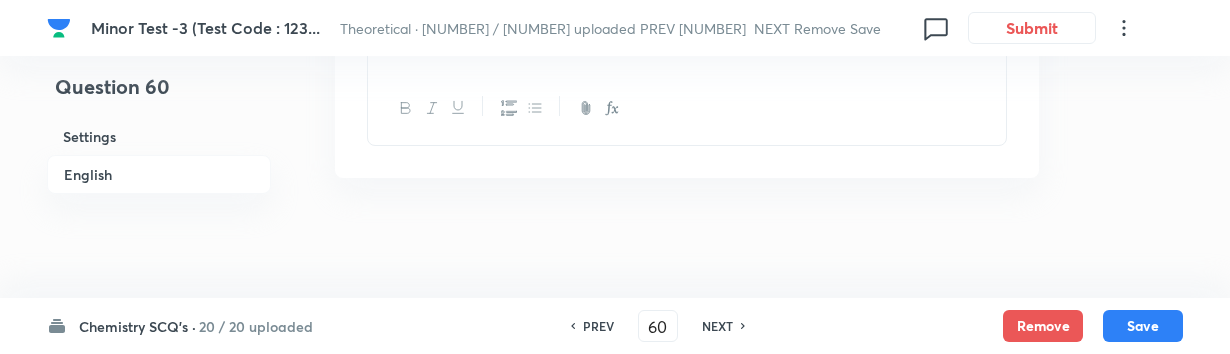 click on "NEXT" at bounding box center (720, 326) 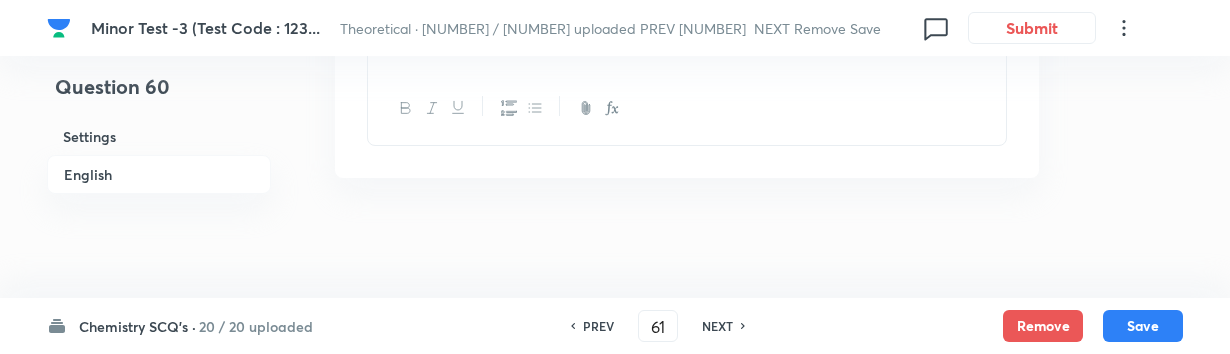 checkbox on "true" 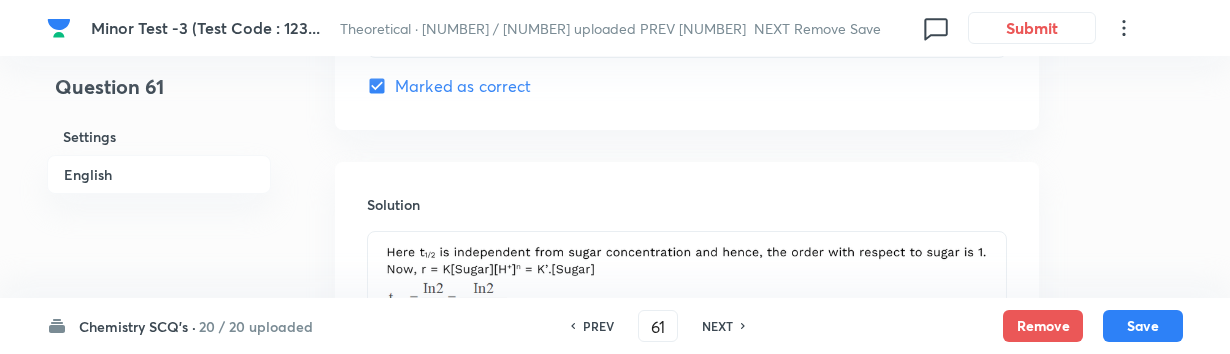 scroll, scrollTop: 2264, scrollLeft: 0, axis: vertical 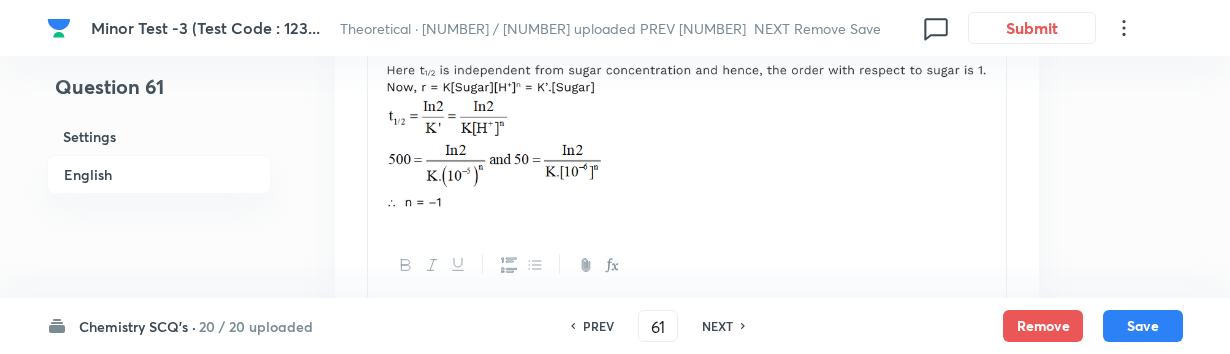 click on "NEXT" at bounding box center (717, 326) 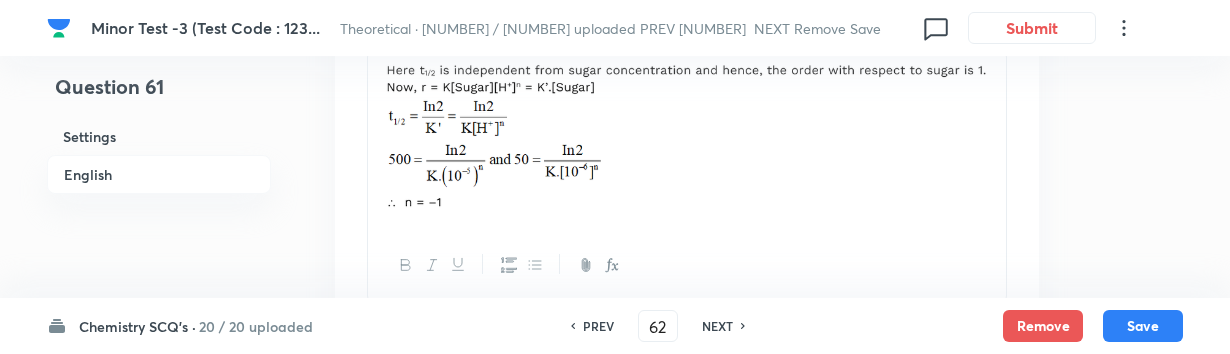 checkbox on "true" 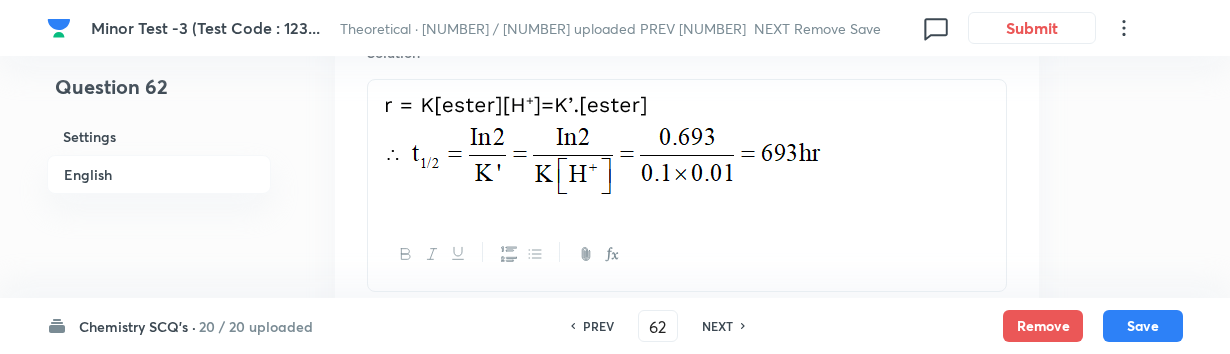 scroll, scrollTop: 2290, scrollLeft: 0, axis: vertical 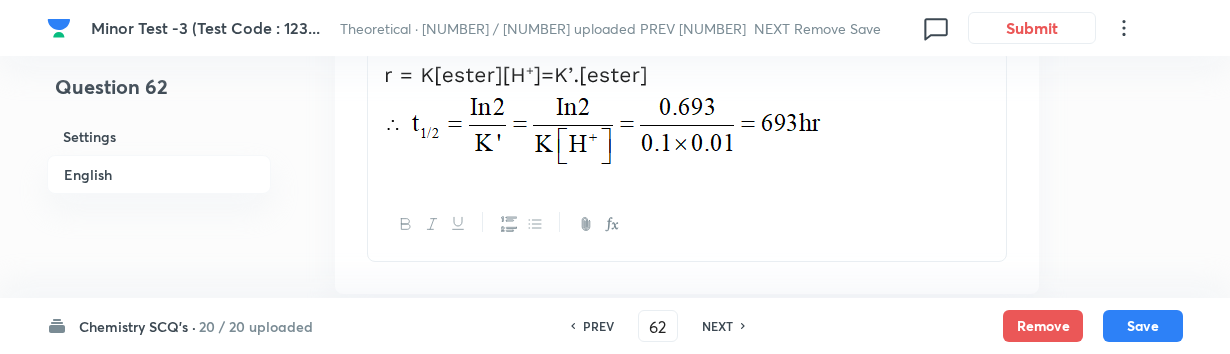 click on "NEXT" at bounding box center (717, 326) 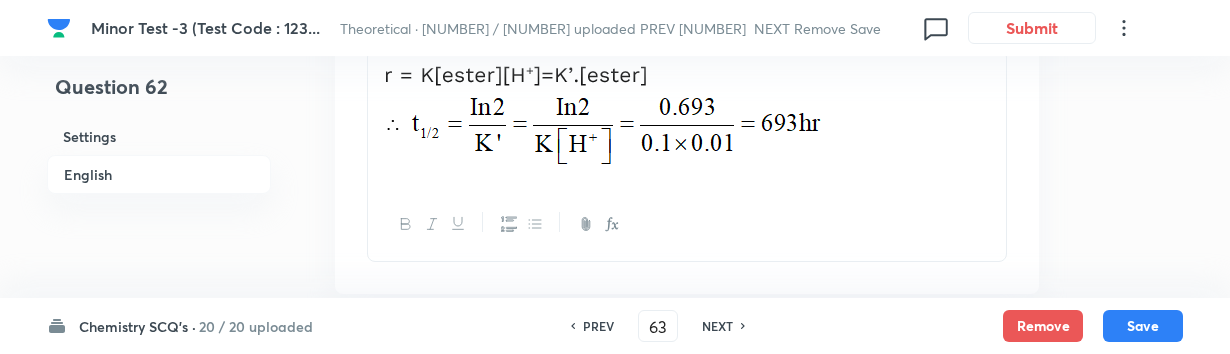 checkbox on "true" 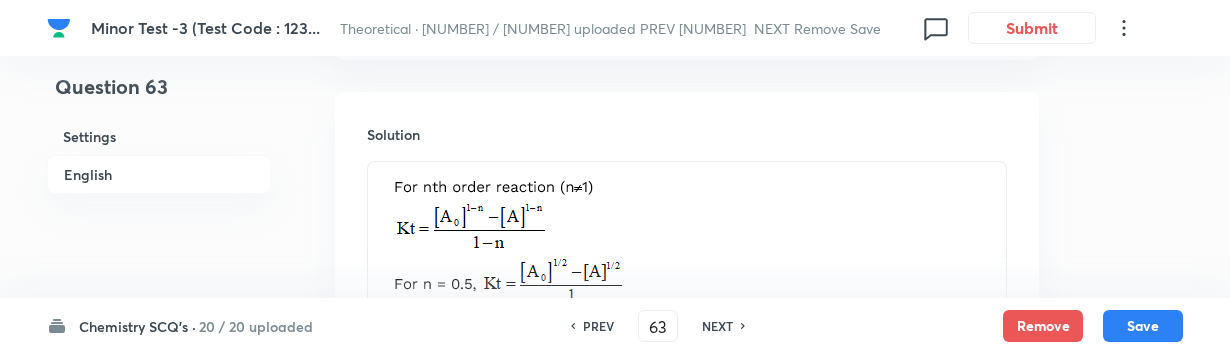 scroll, scrollTop: 2200, scrollLeft: 0, axis: vertical 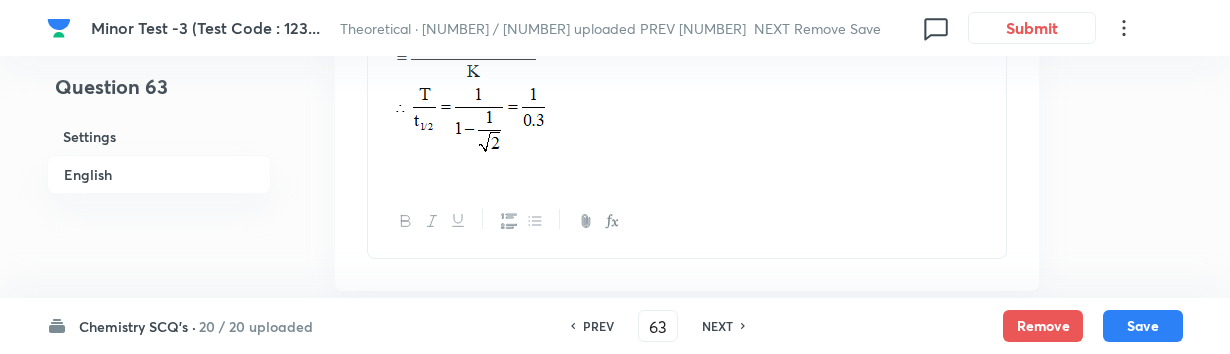 click on "NEXT" at bounding box center (717, 326) 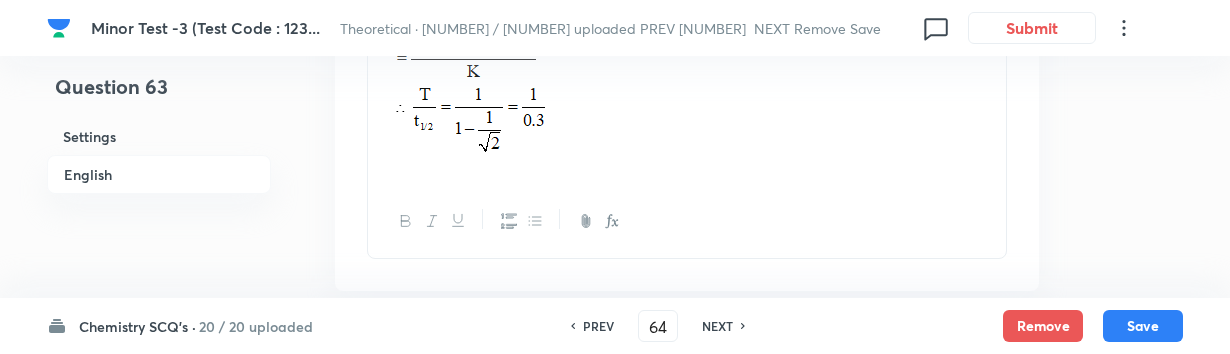 checkbox on "true" 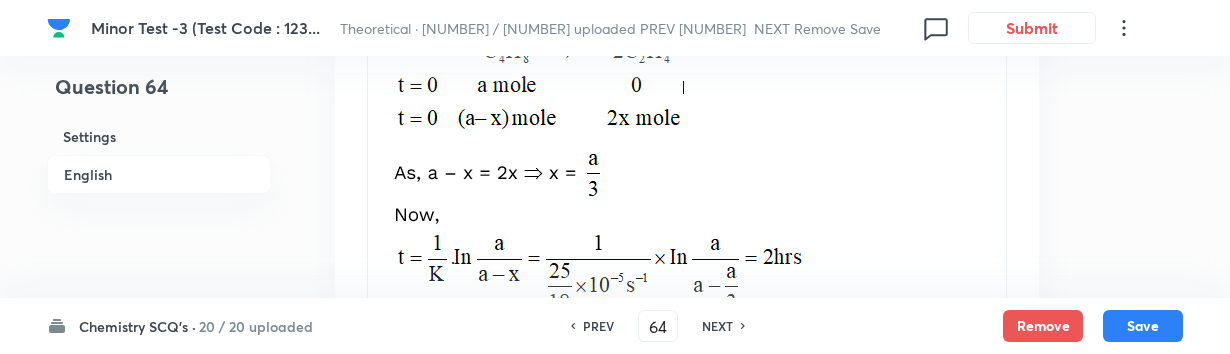 scroll, scrollTop: 2380, scrollLeft: 0, axis: vertical 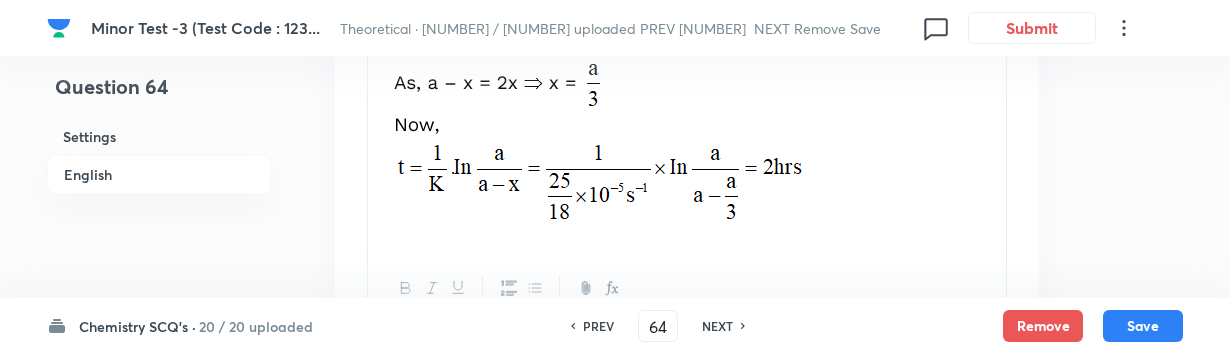 click on "NEXT" at bounding box center [717, 326] 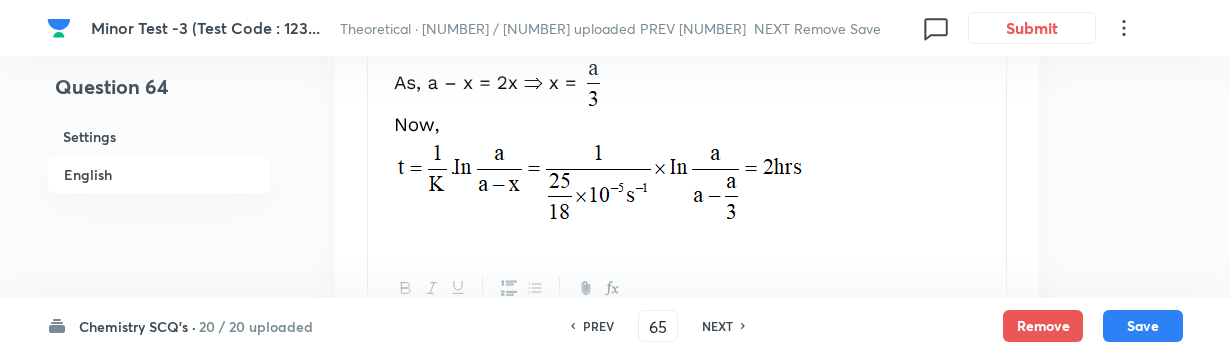 checkbox on "true" 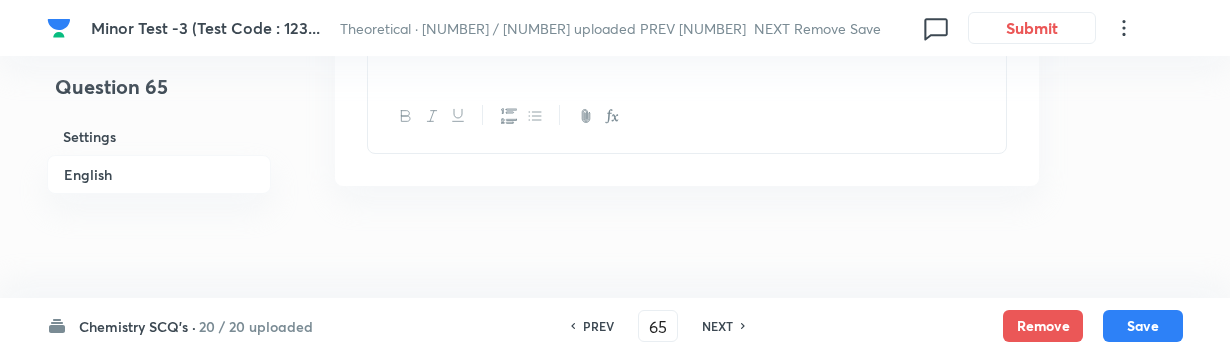 scroll, scrollTop: 2384, scrollLeft: 0, axis: vertical 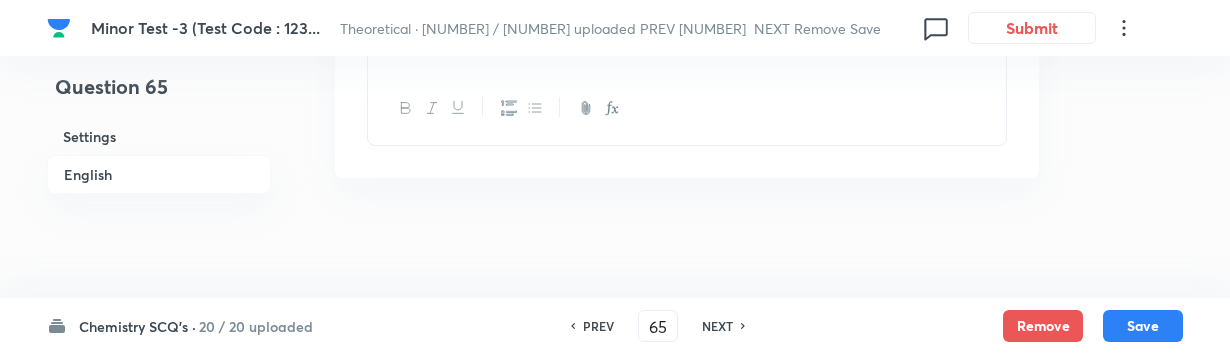 click on "PREV 65 ​ NEXT" at bounding box center (658, 326) 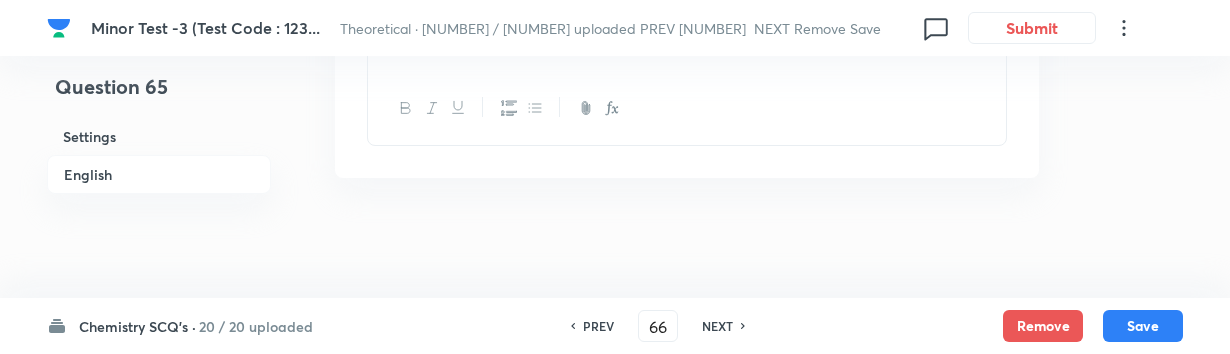 checkbox on "true" 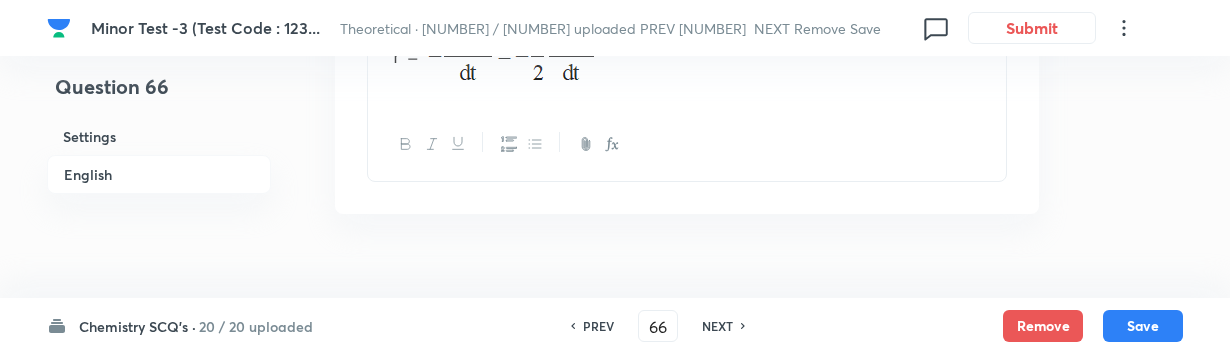scroll, scrollTop: 2423, scrollLeft: 0, axis: vertical 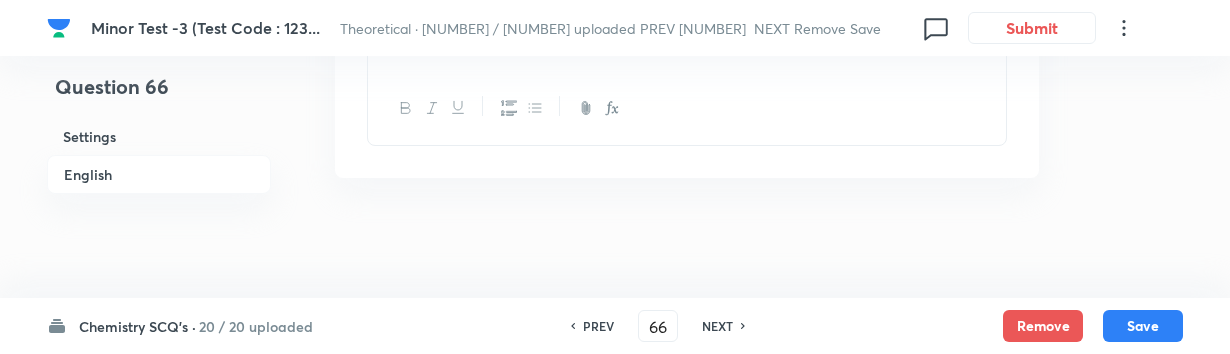 click on "PREV [NUMBER] ​ NEXT" at bounding box center [658, 326] 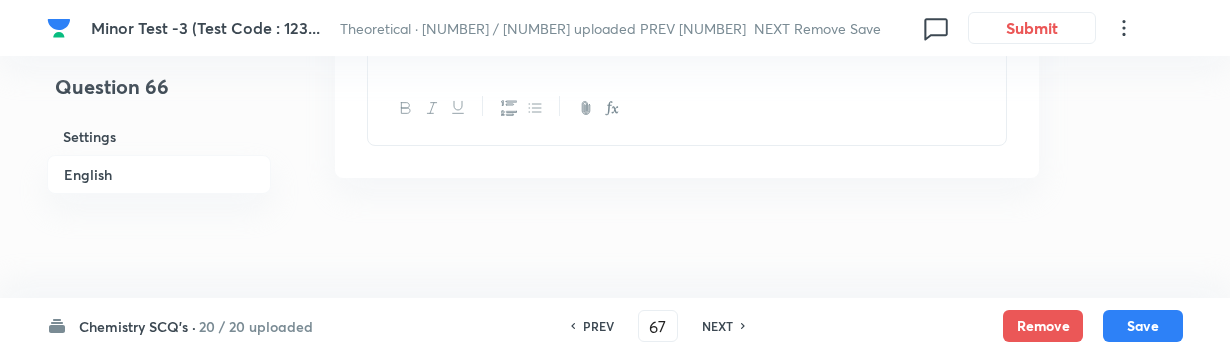 checkbox on "true" 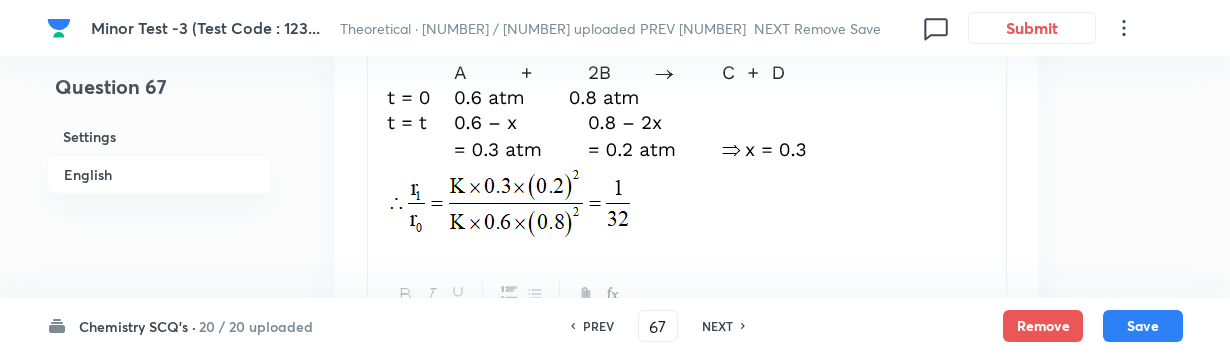 scroll, scrollTop: 2446, scrollLeft: 0, axis: vertical 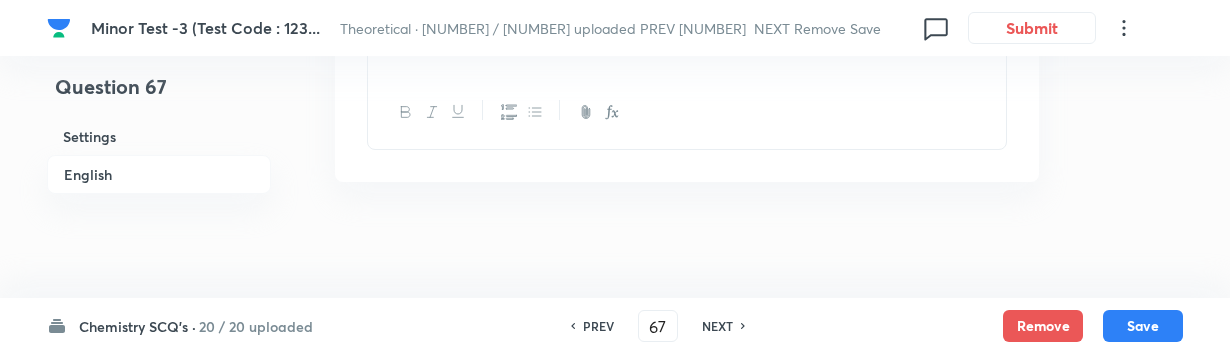 click on "NEXT" at bounding box center (717, 326) 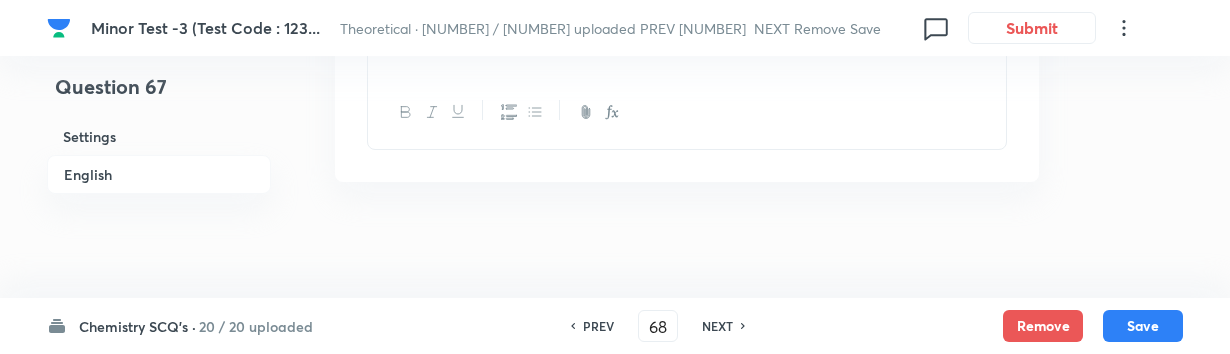 checkbox on "true" 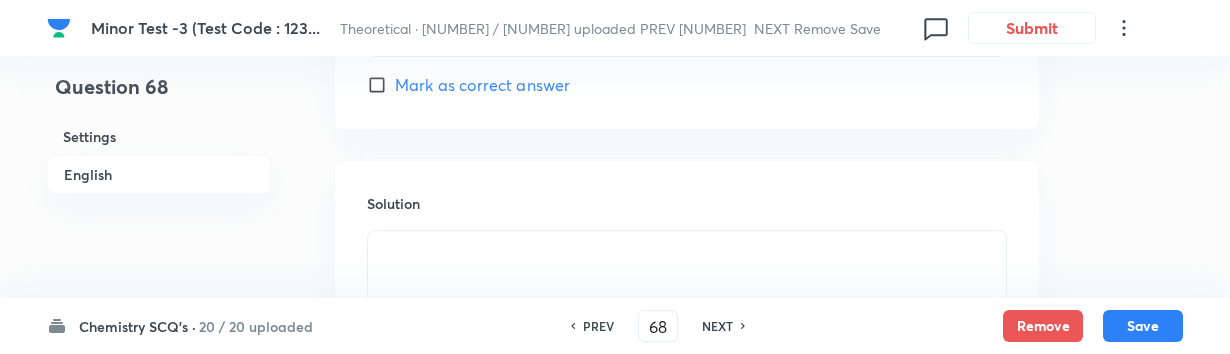 scroll, scrollTop: 2200, scrollLeft: 0, axis: vertical 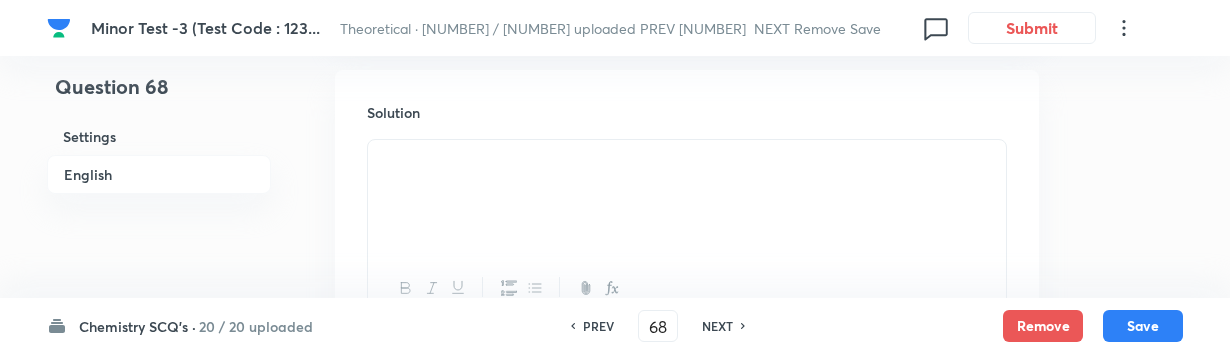 click on "PREV [NUMBER] ​ NEXT" at bounding box center [658, 326] 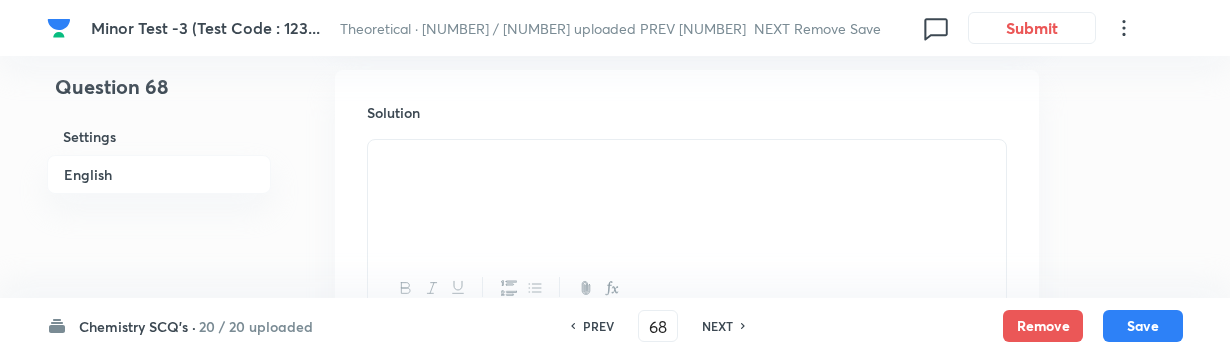 click on "NEXT" at bounding box center (717, 326) 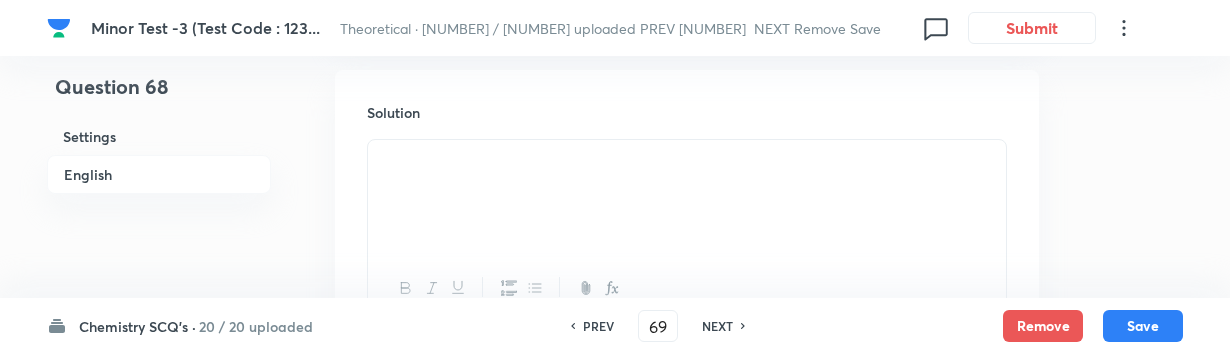 checkbox on "true" 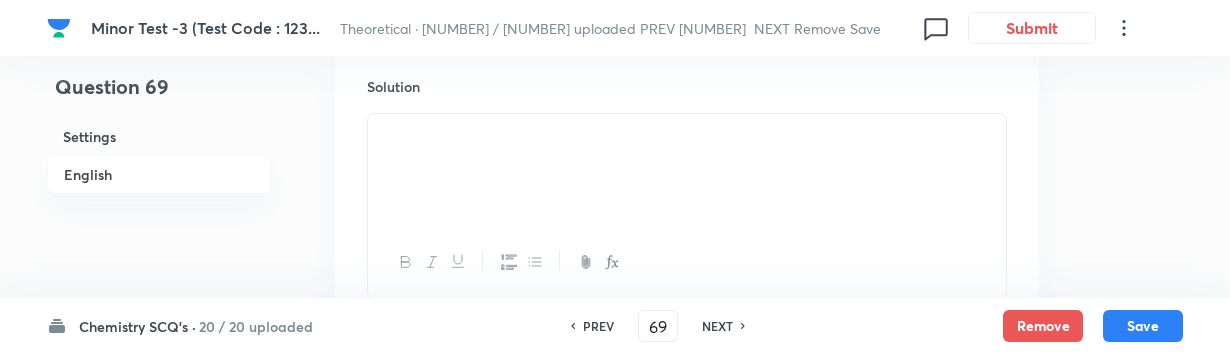 scroll, scrollTop: 2355, scrollLeft: 0, axis: vertical 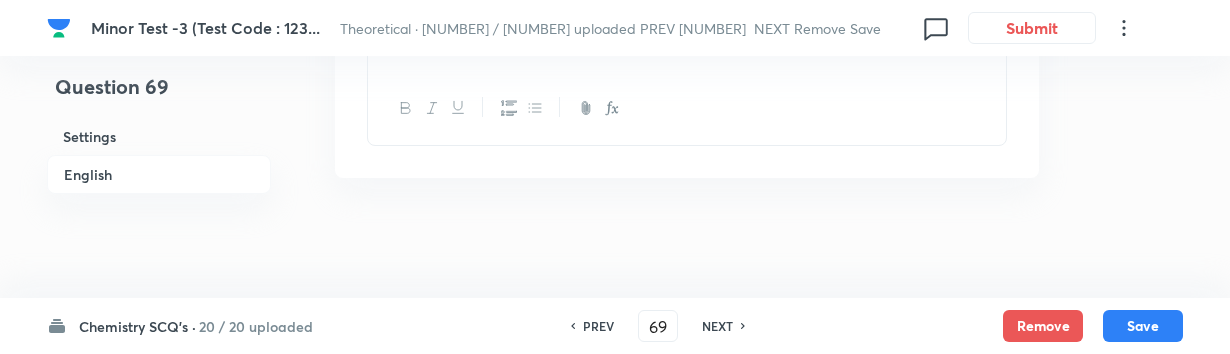 click on "NEXT" at bounding box center (717, 326) 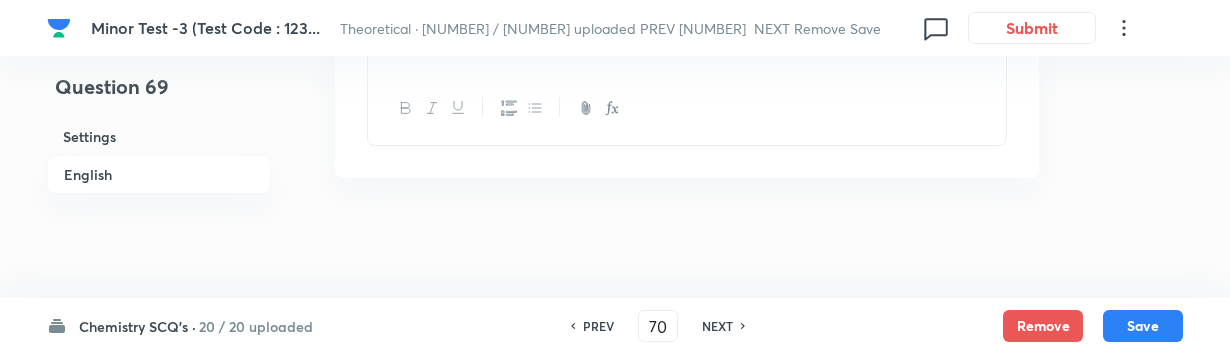 checkbox on "true" 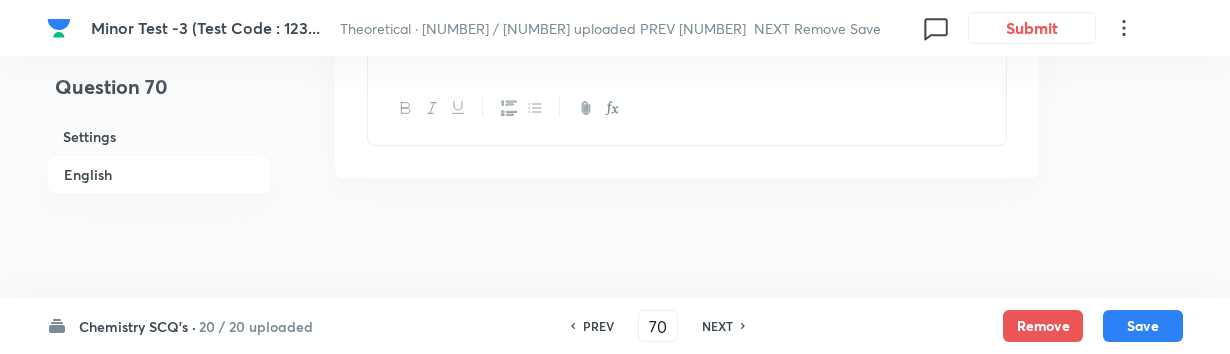 scroll, scrollTop: 2810, scrollLeft: 0, axis: vertical 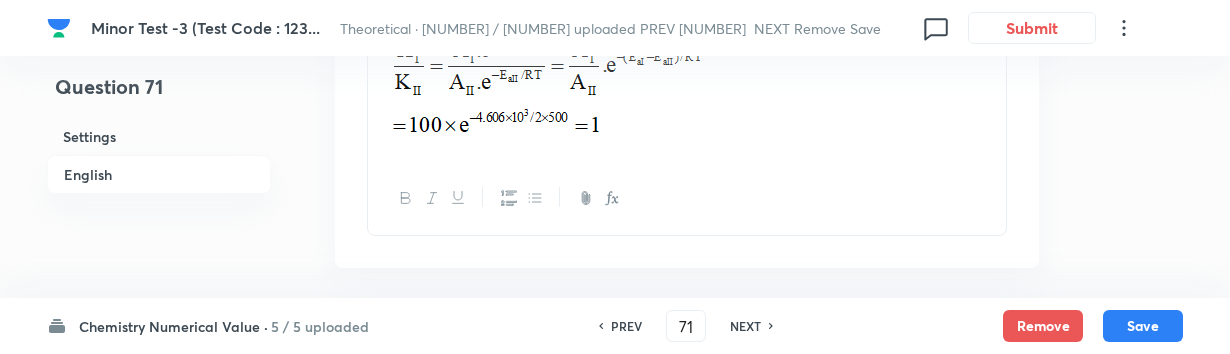 click on "NEXT" at bounding box center (745, 326) 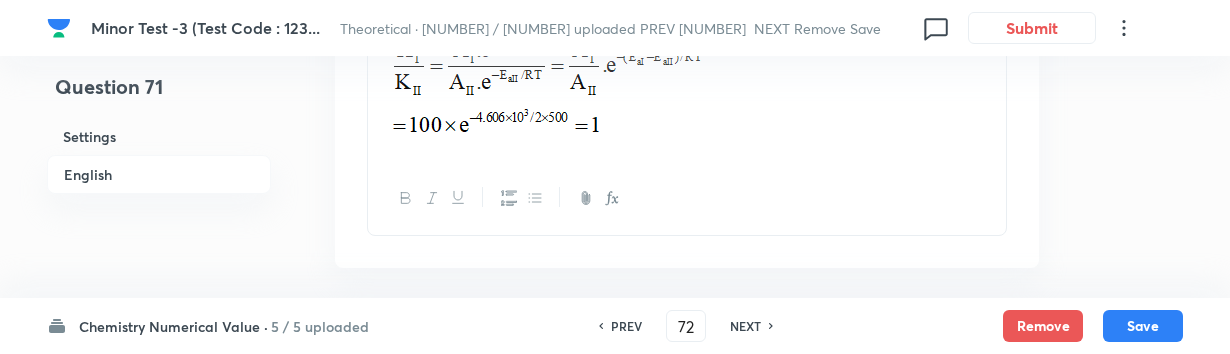 type on "7" 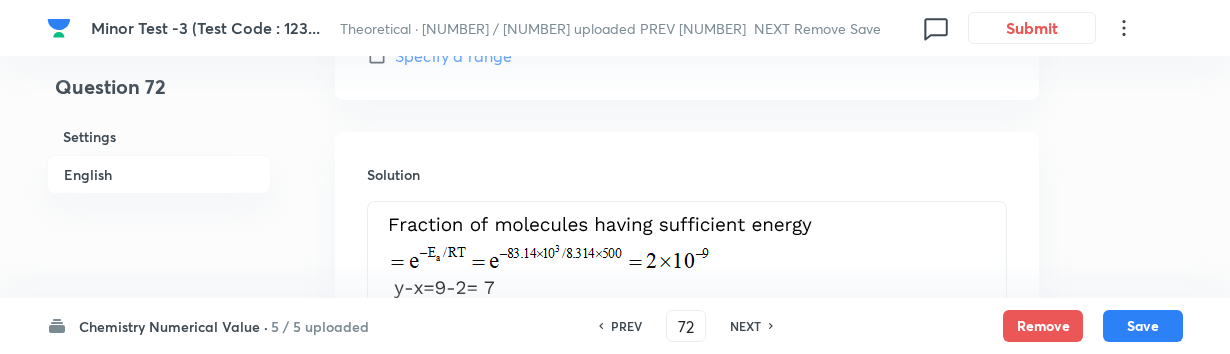 scroll, scrollTop: 1181, scrollLeft: 0, axis: vertical 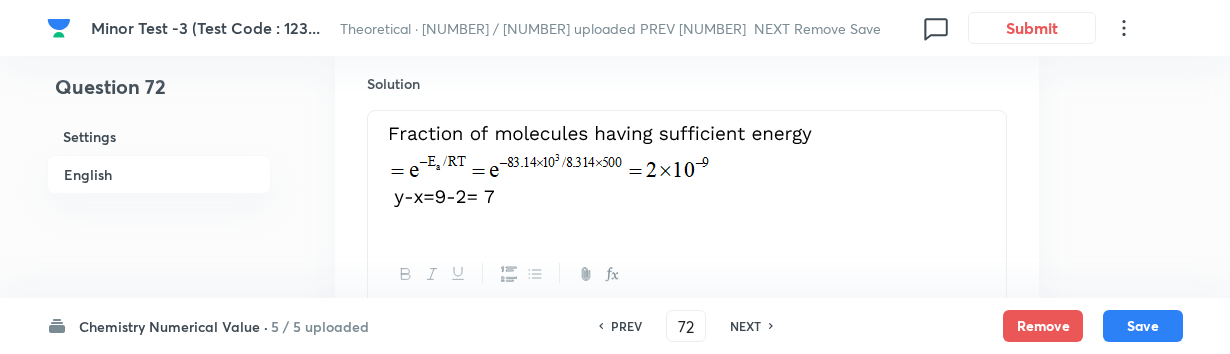 click on "NEXT" at bounding box center (745, 326) 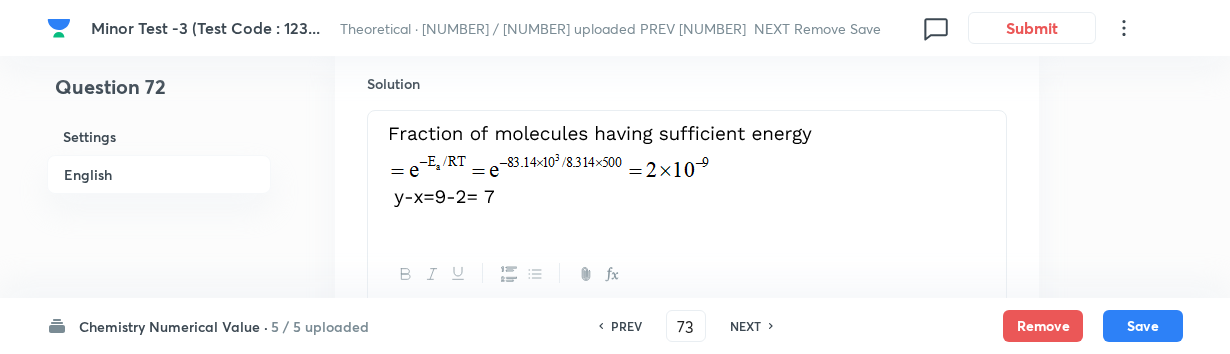 type on "4" 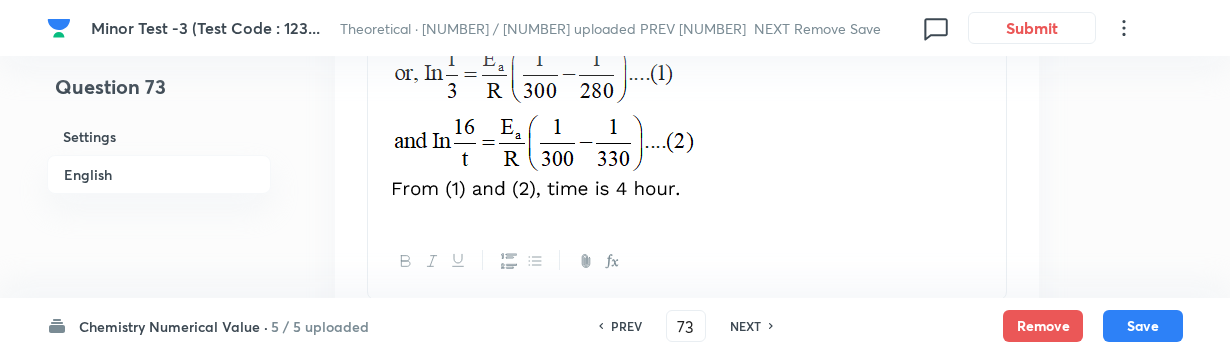scroll, scrollTop: 1363, scrollLeft: 0, axis: vertical 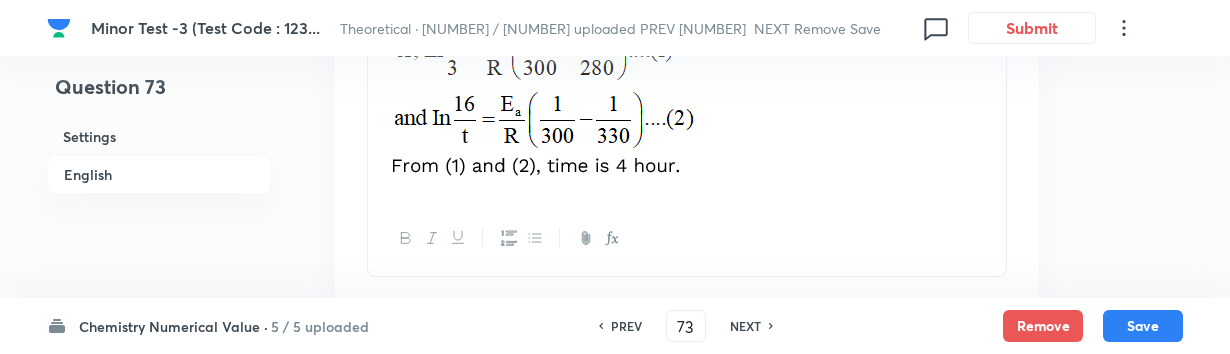 click on "PREV [NUMBER] ​ NEXT" at bounding box center [686, 326] 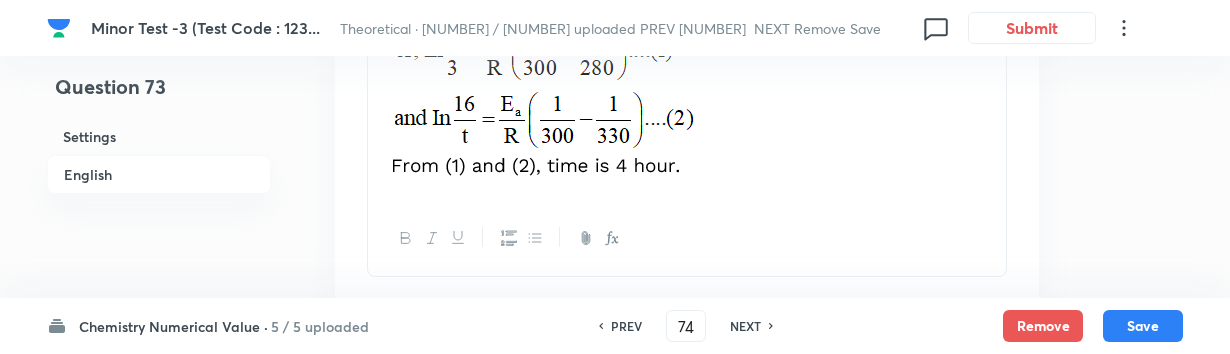 type on "1" 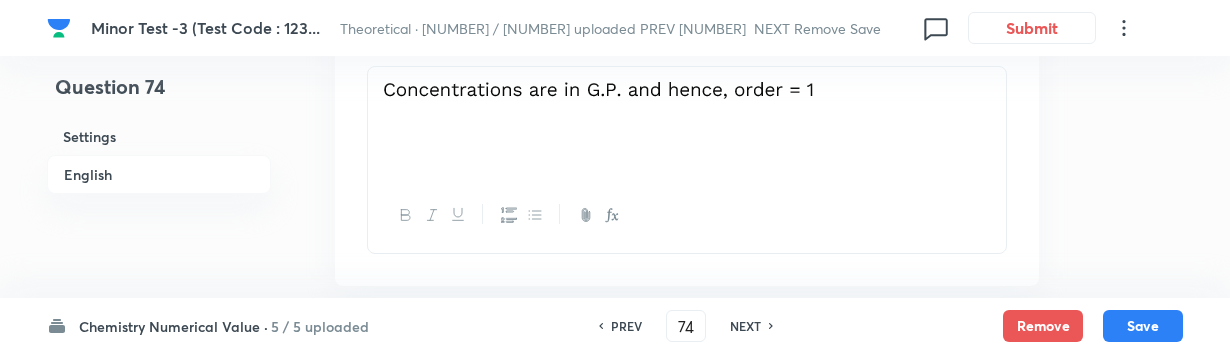 scroll, scrollTop: 1307, scrollLeft: 0, axis: vertical 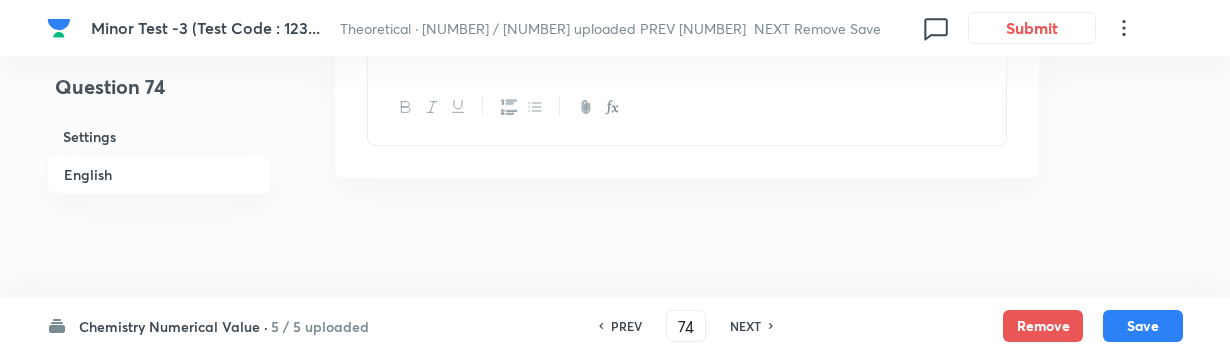 click on "NEXT" at bounding box center (745, 326) 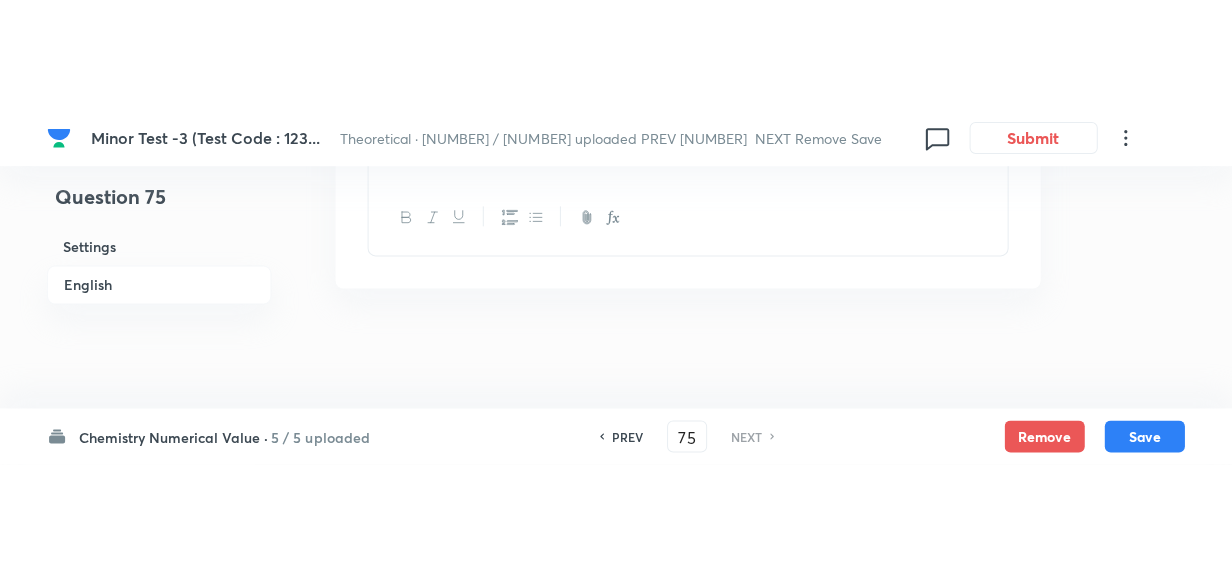 scroll, scrollTop: 1122, scrollLeft: 0, axis: vertical 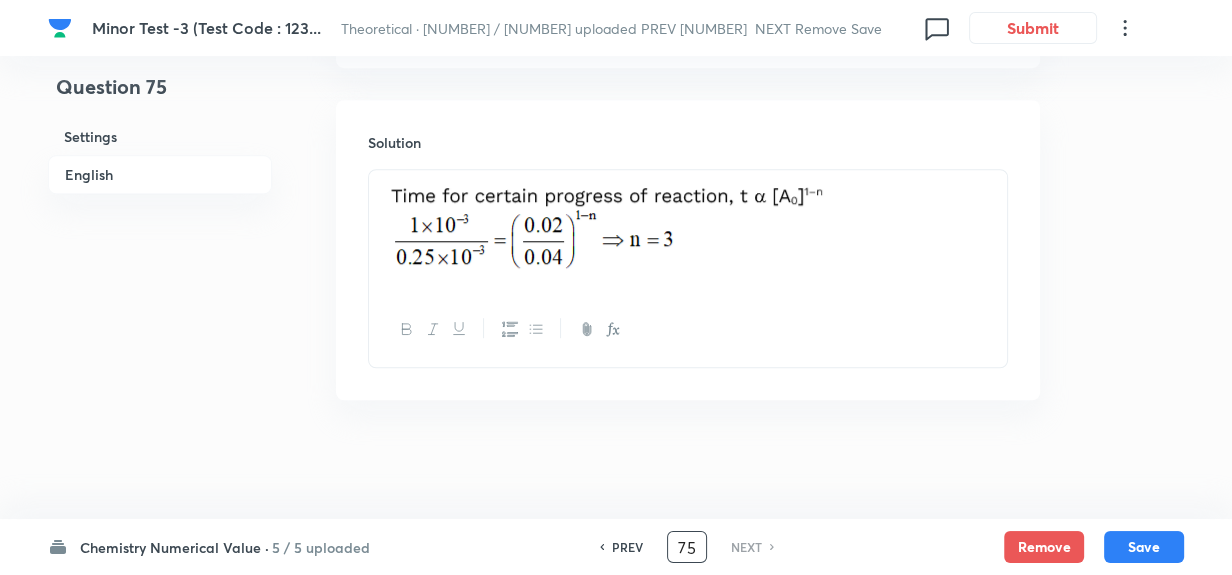 click on "75" at bounding box center (687, 547) 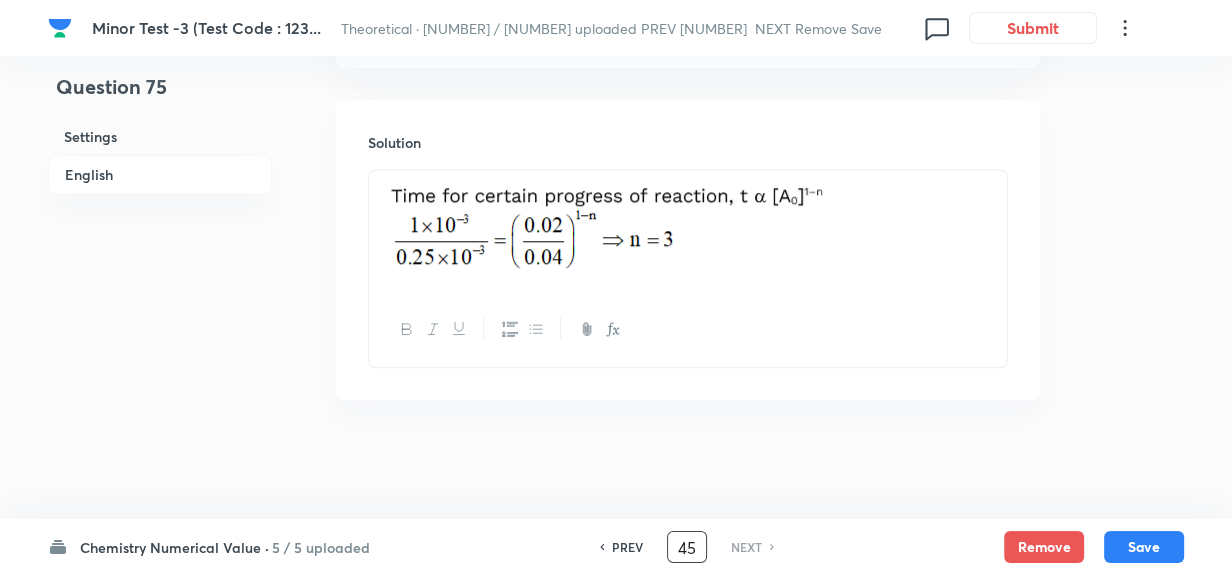 type on "45" 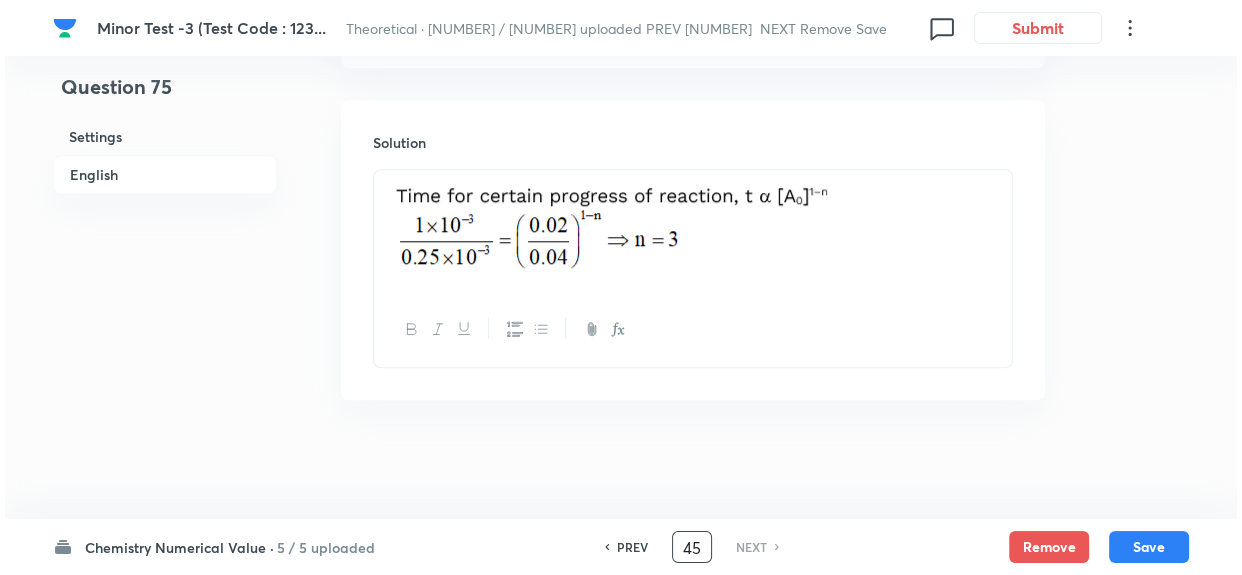 scroll, scrollTop: 0, scrollLeft: 0, axis: both 